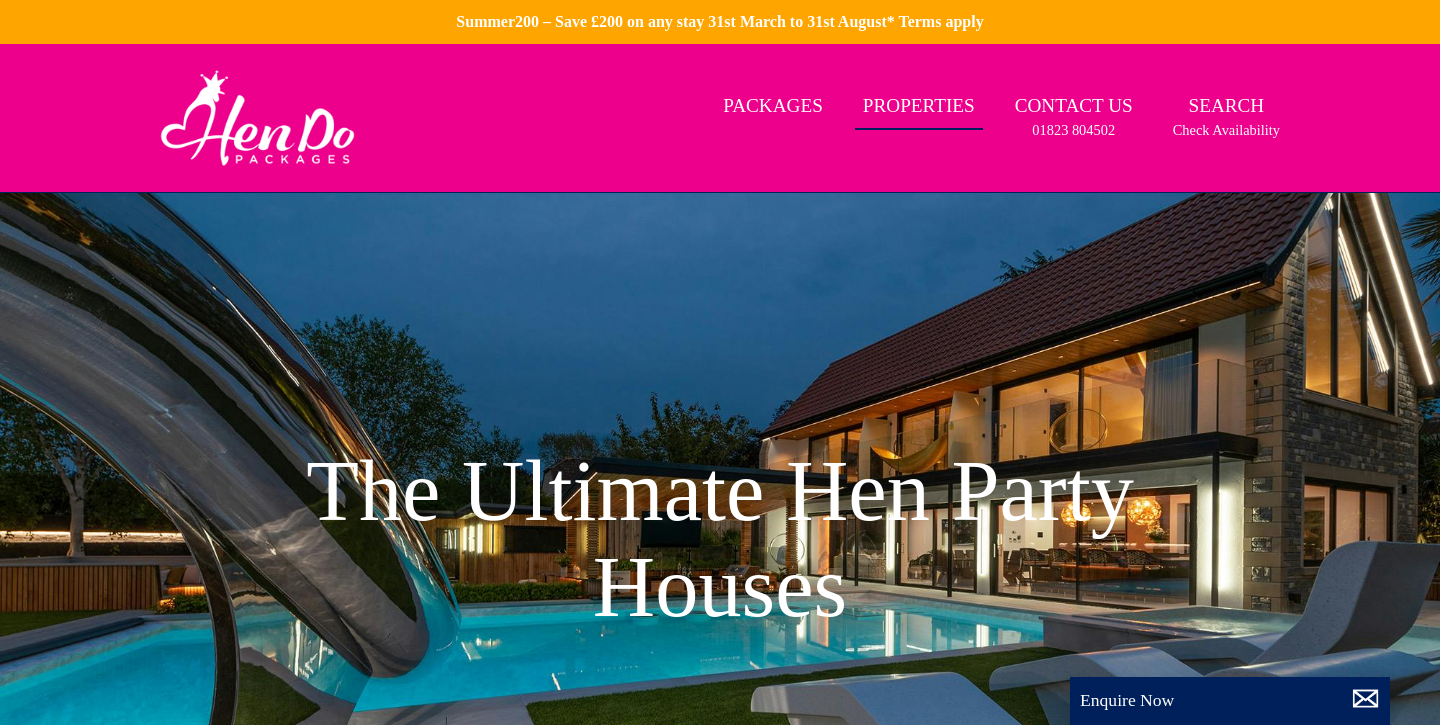 scroll, scrollTop: 0, scrollLeft: 0, axis: both 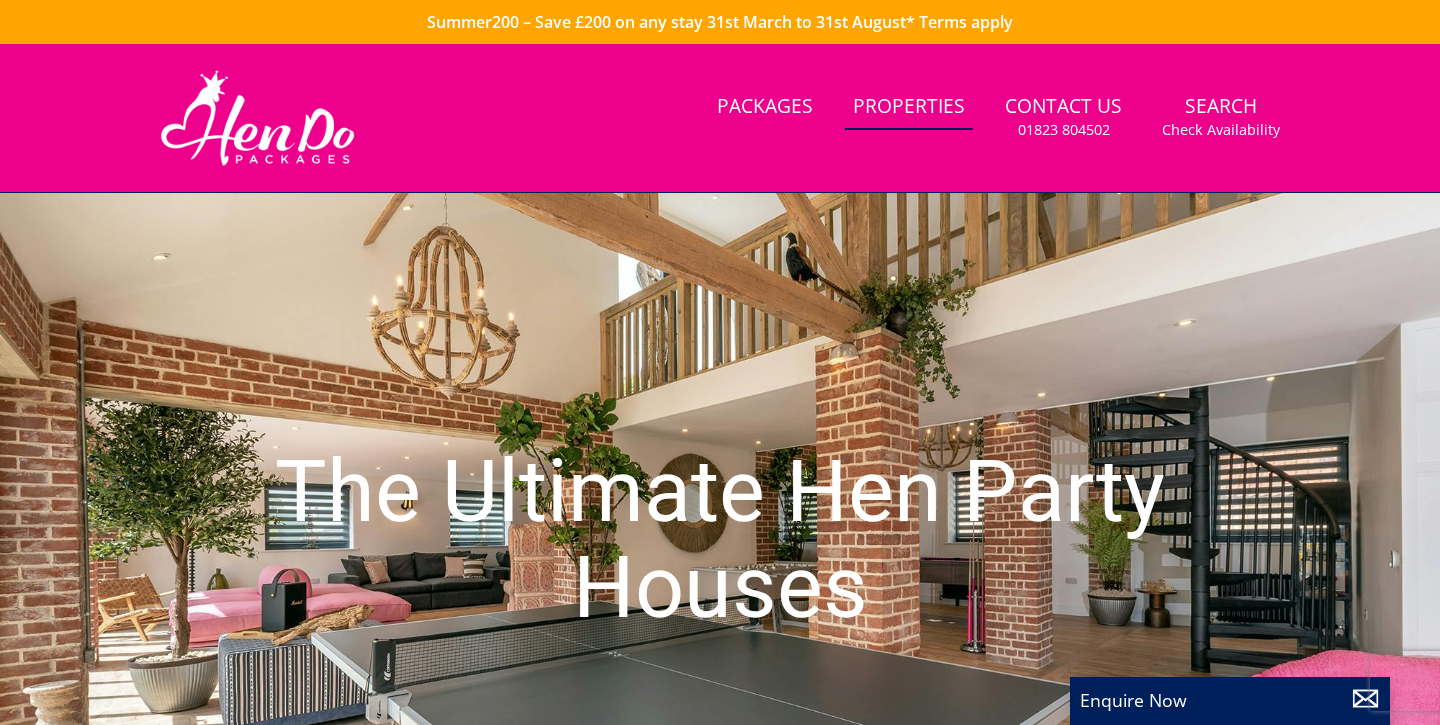 select 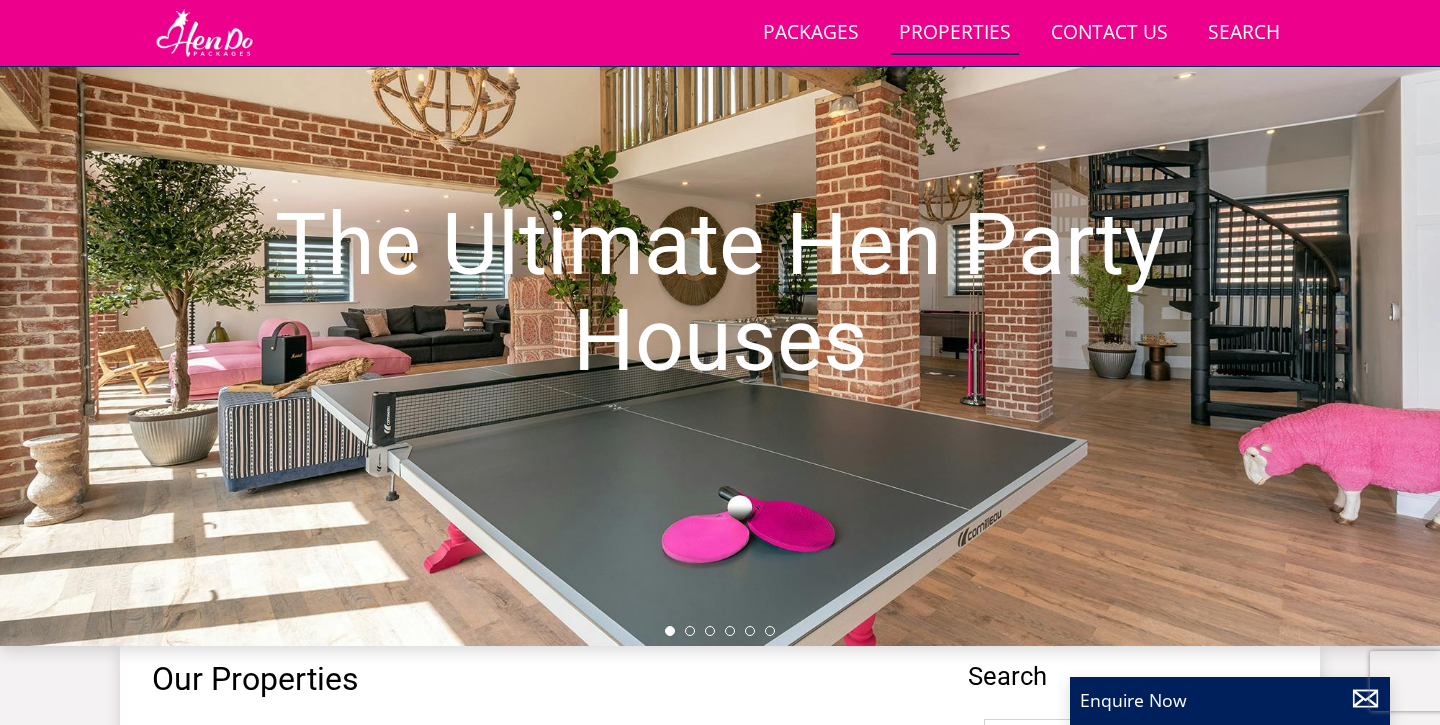 scroll, scrollTop: 0, scrollLeft: 0, axis: both 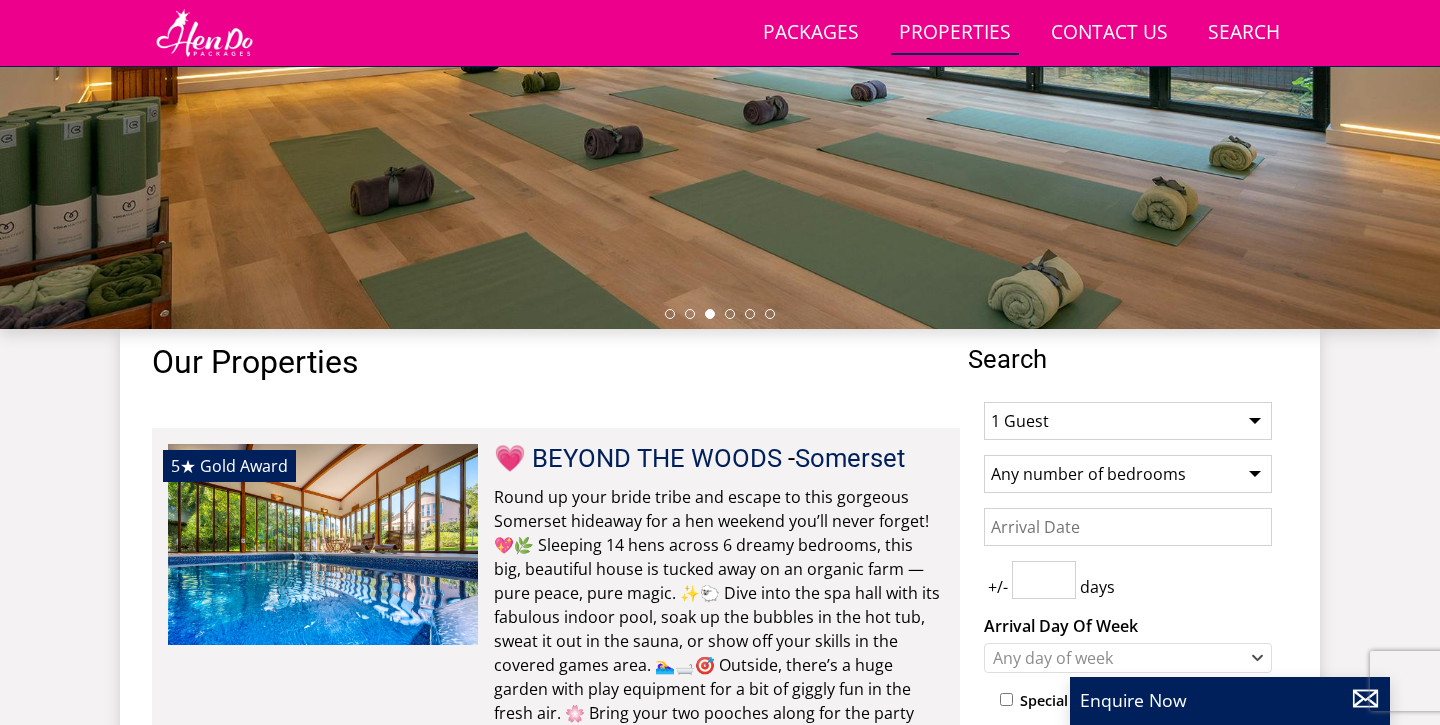 select on "13" 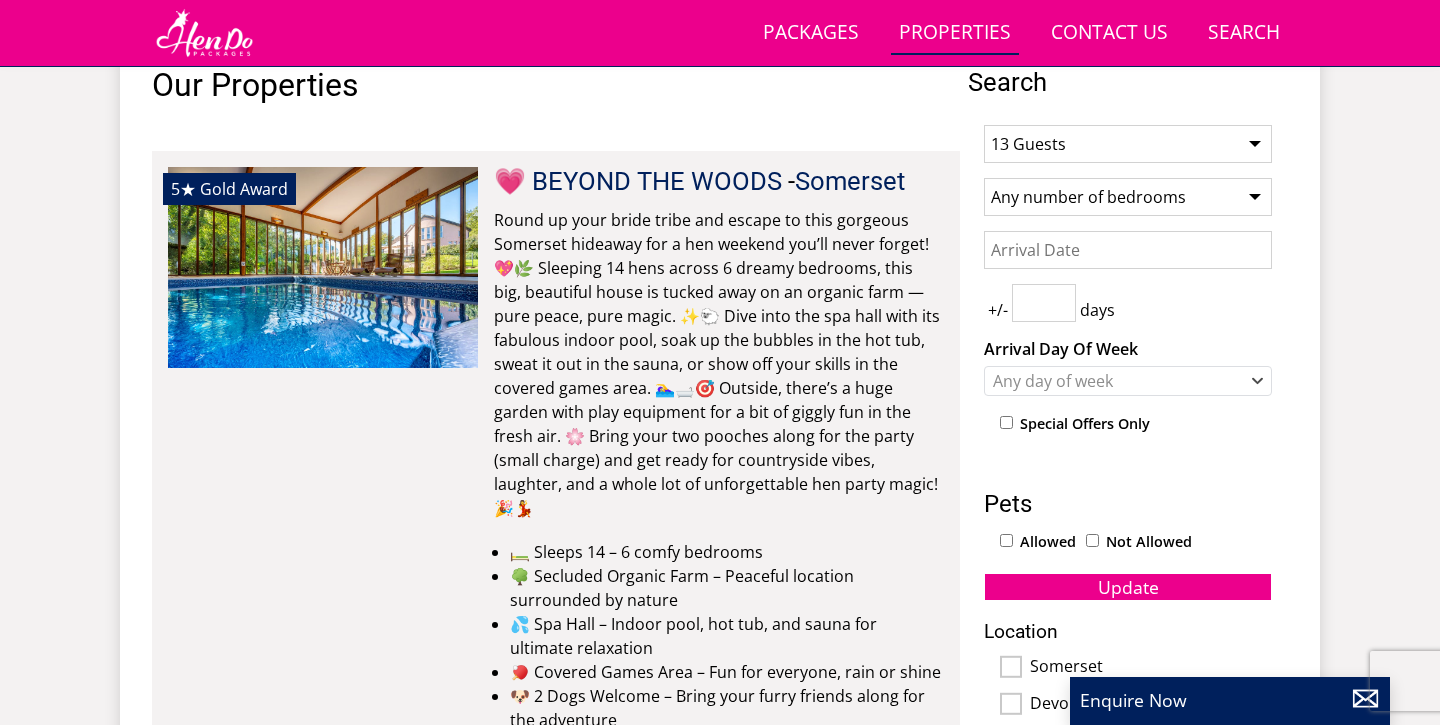 scroll, scrollTop: 765, scrollLeft: 0, axis: vertical 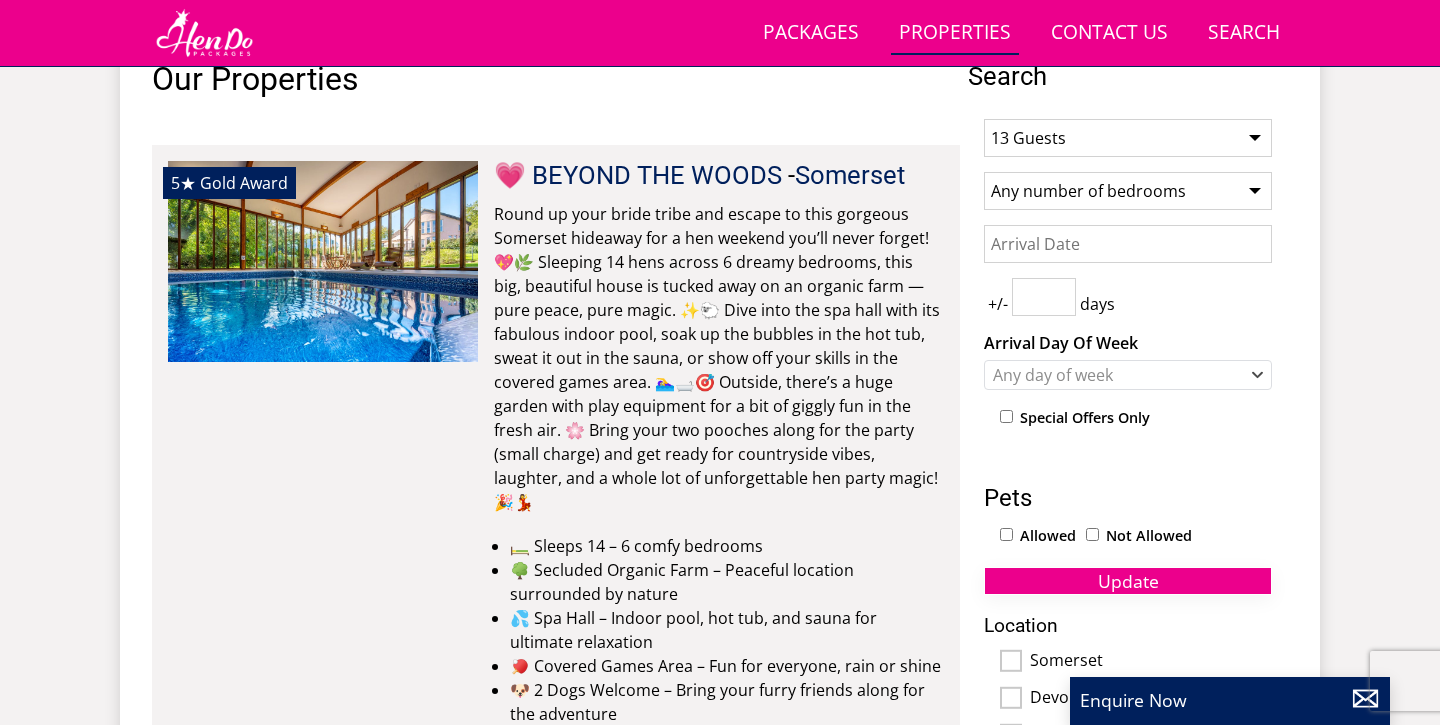 click on "Update" at bounding box center (1128, 581) 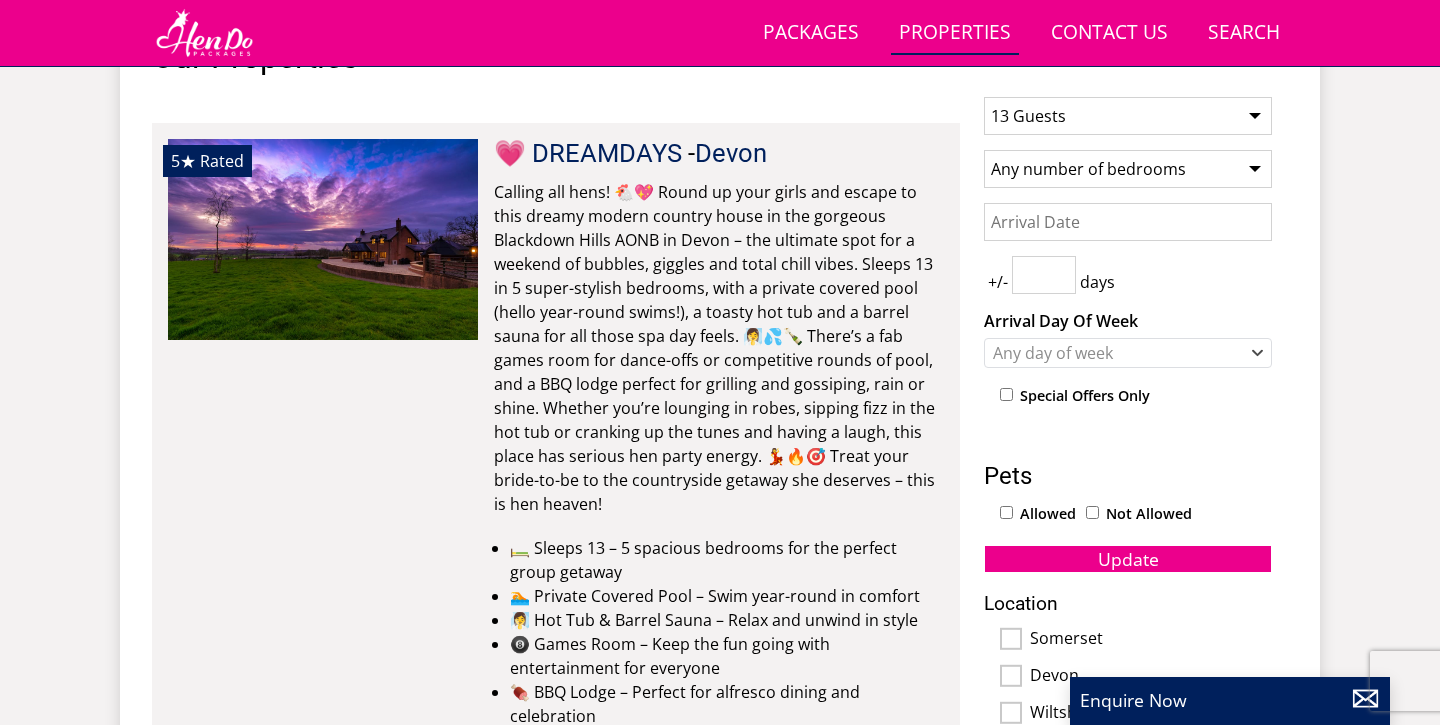 scroll, scrollTop: 785, scrollLeft: 0, axis: vertical 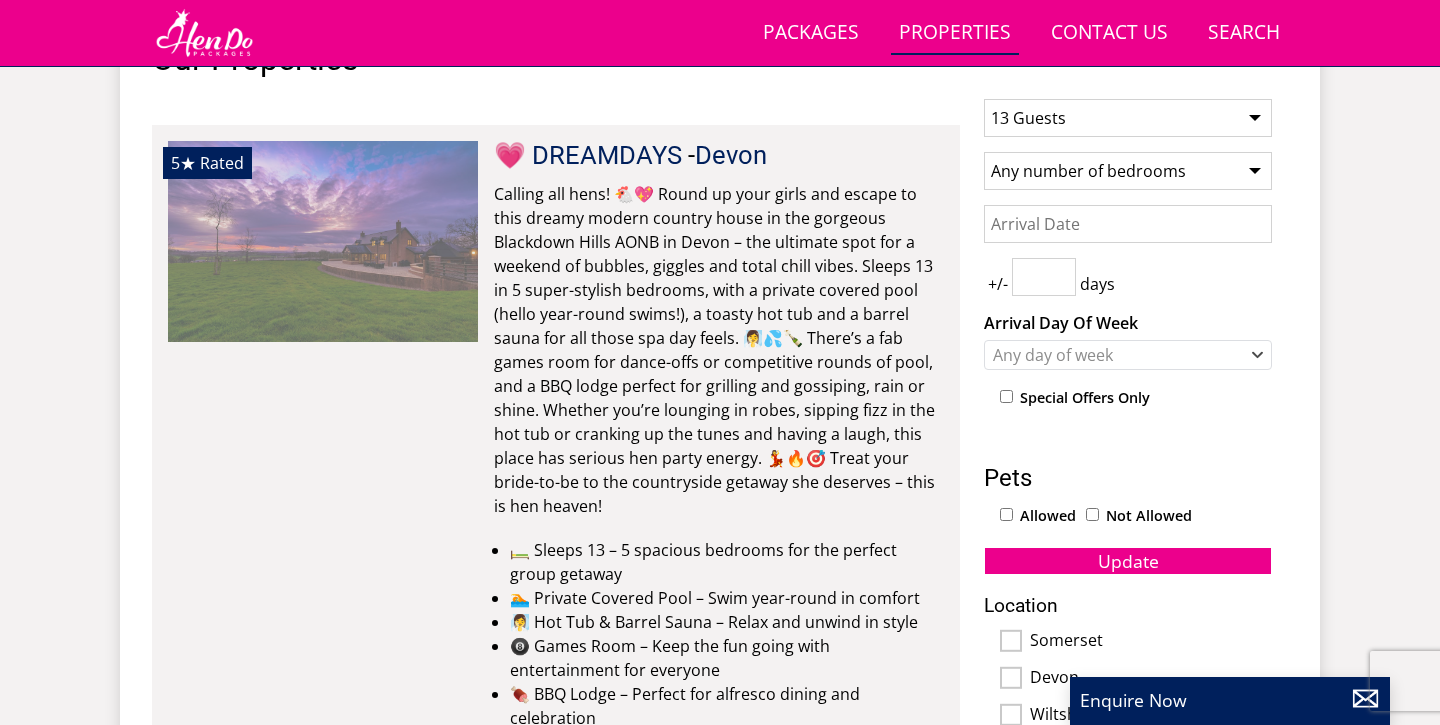 click at bounding box center (323, 241) 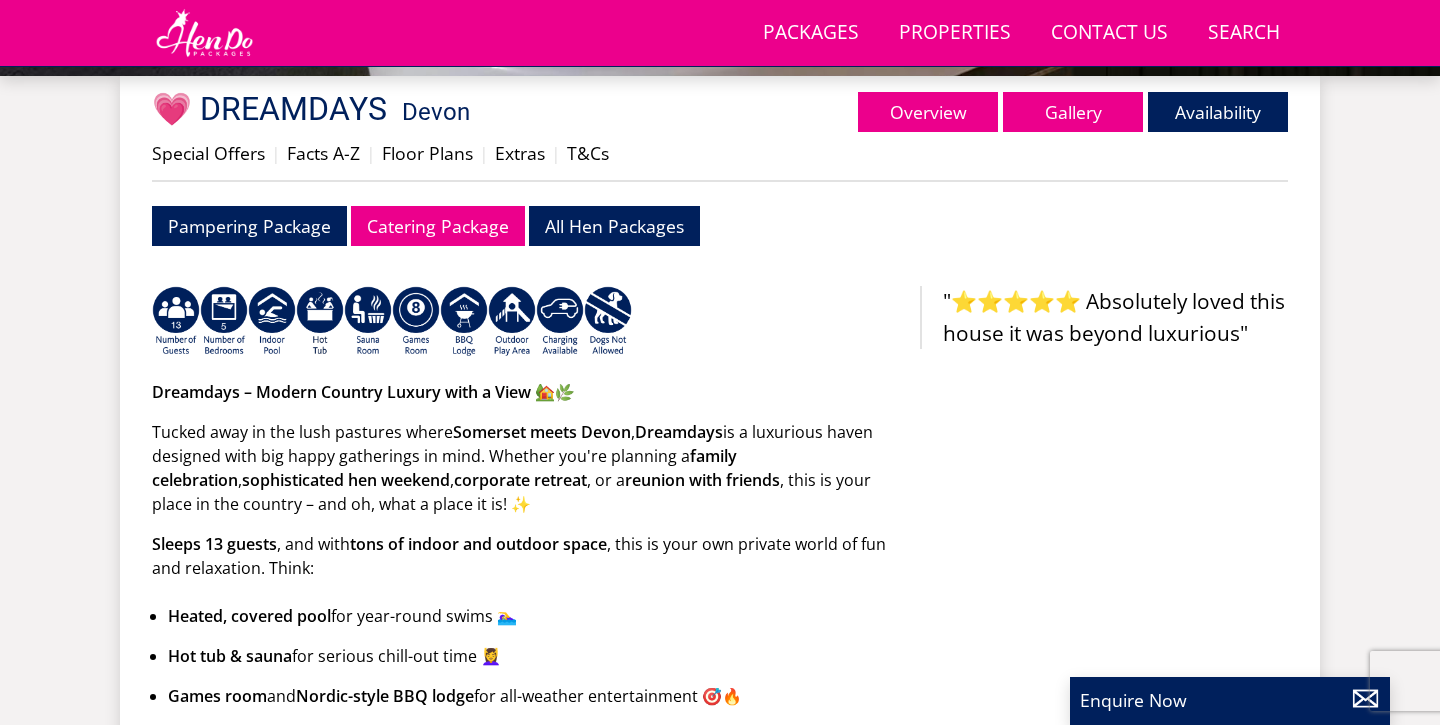 scroll, scrollTop: 743, scrollLeft: 0, axis: vertical 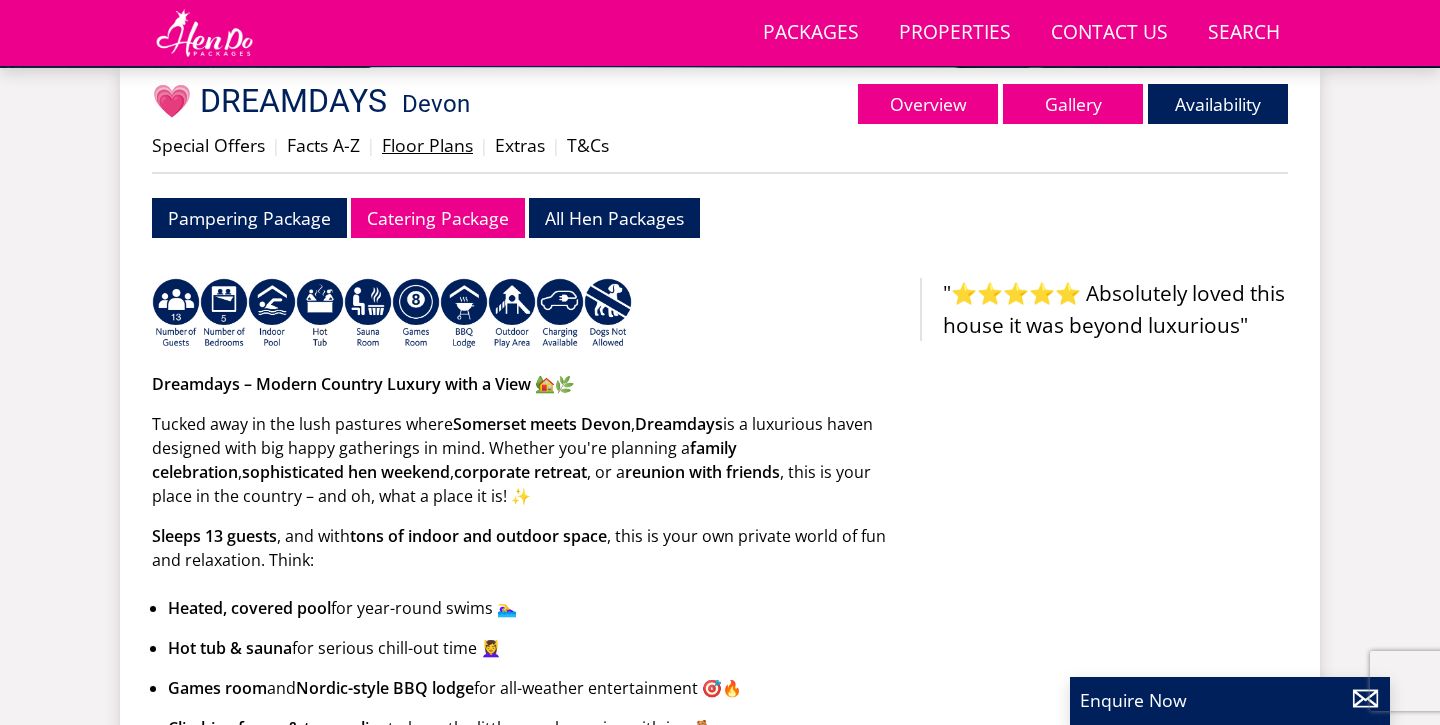 click on "Floor Plans" at bounding box center [427, 145] 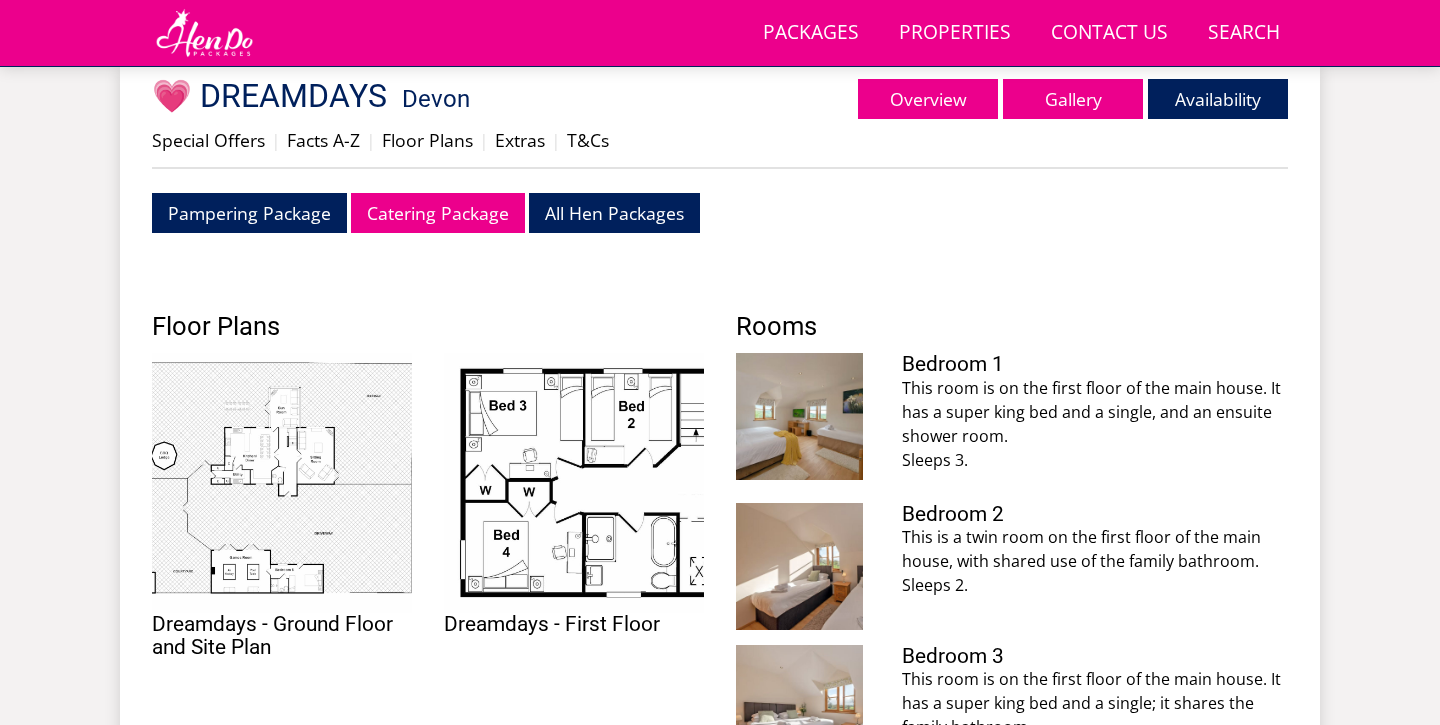 scroll, scrollTop: 776, scrollLeft: 0, axis: vertical 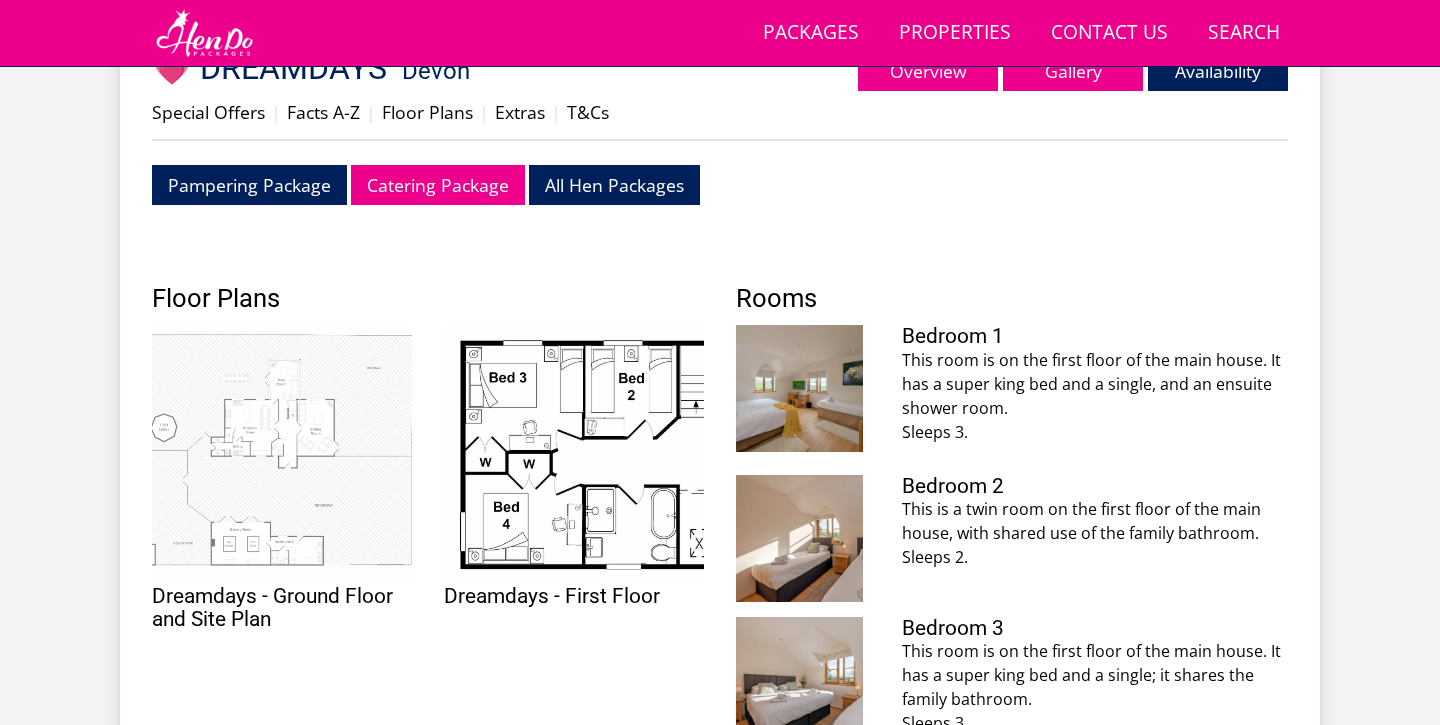 click at bounding box center (282, 455) 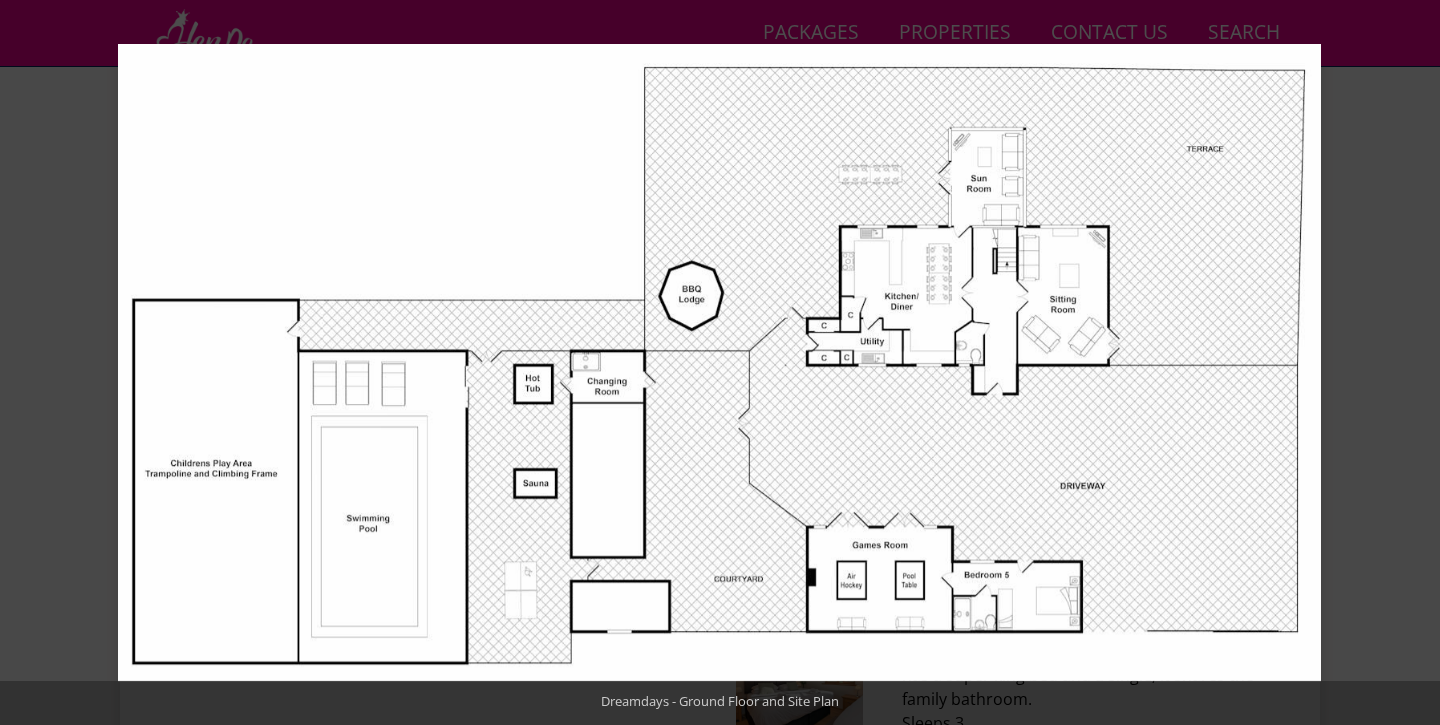 click at bounding box center (1405, 363) 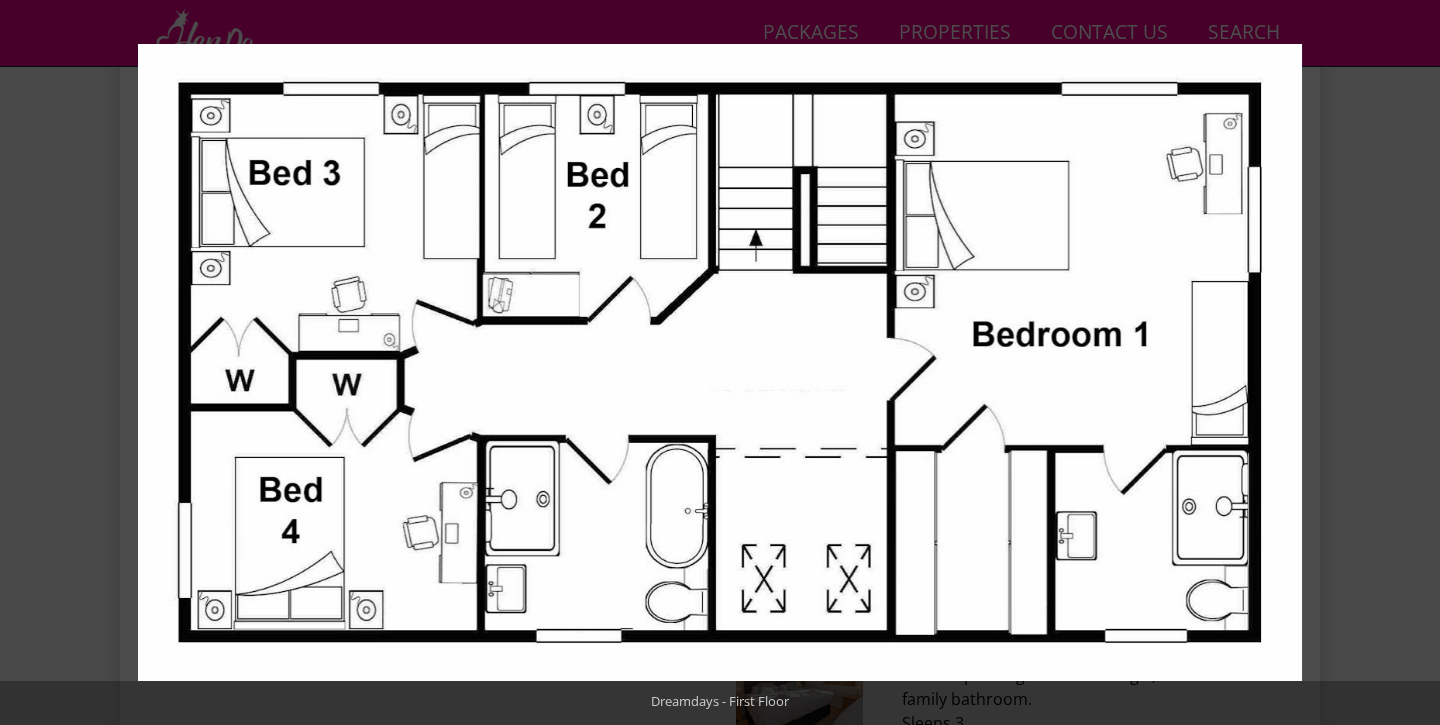click at bounding box center [1405, 363] 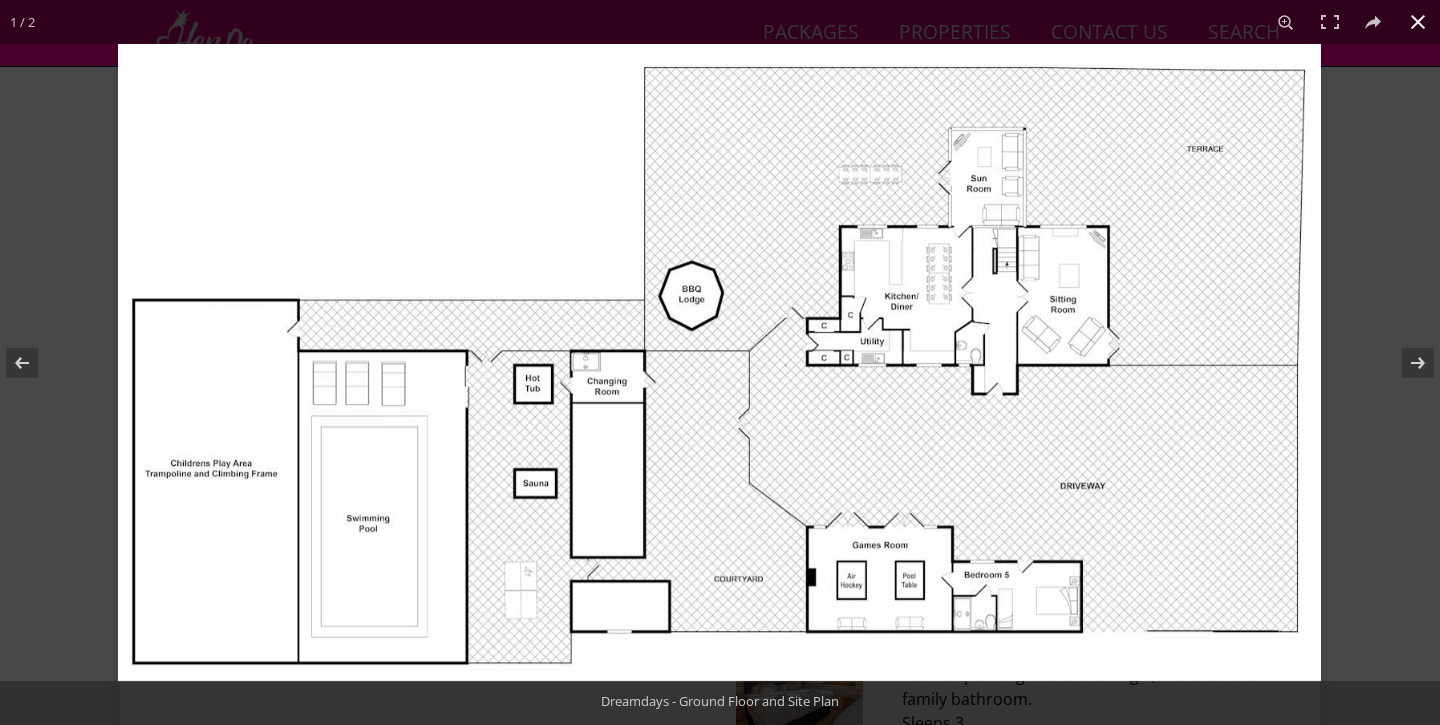 click at bounding box center [1418, 22] 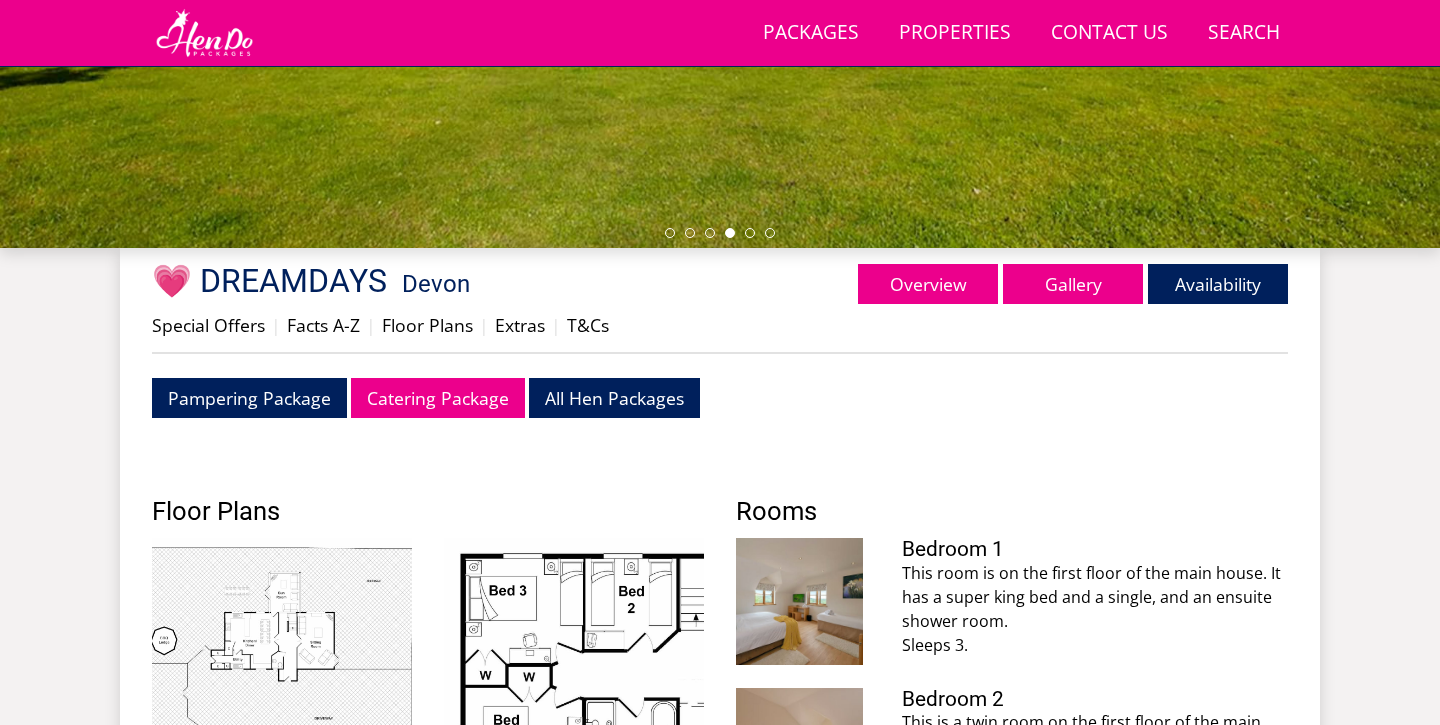 scroll, scrollTop: 563, scrollLeft: 0, axis: vertical 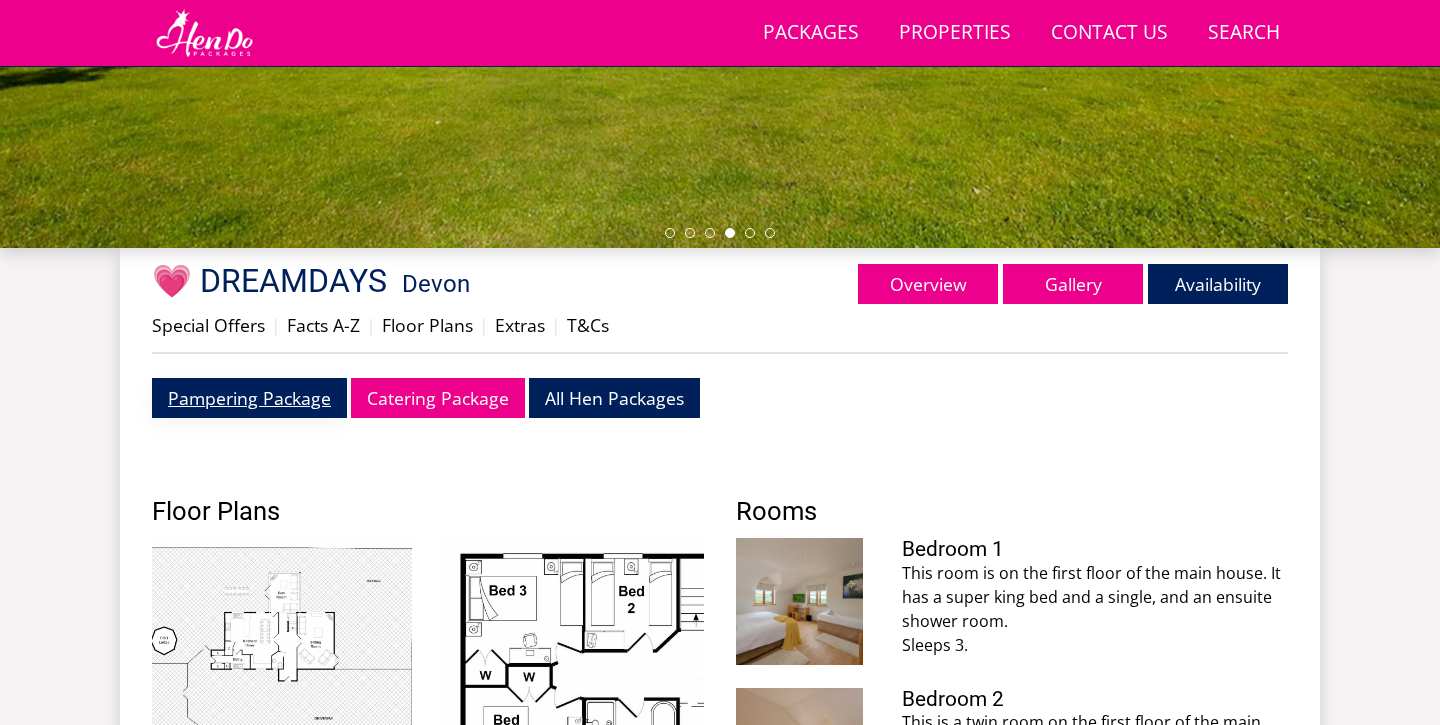 click on "Pampering Package" at bounding box center [249, 397] 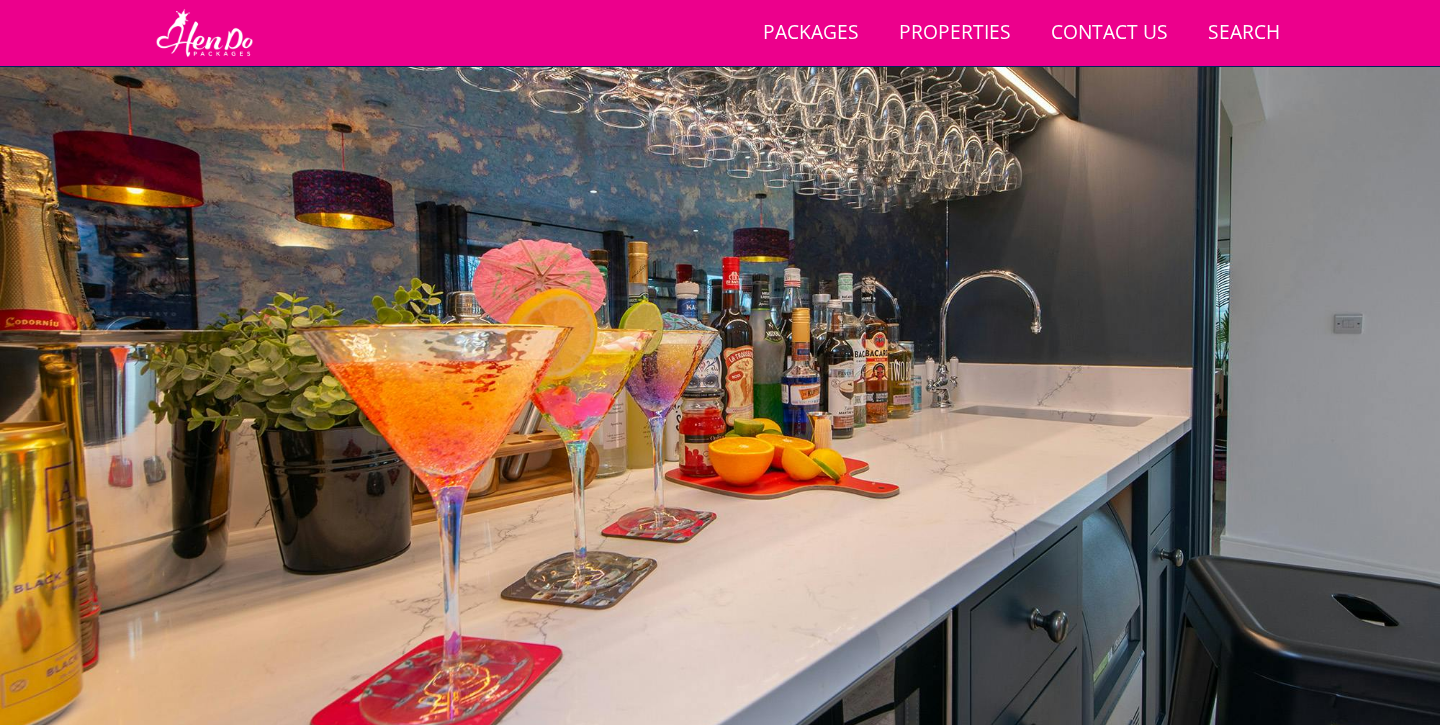 scroll, scrollTop: 49, scrollLeft: 0, axis: vertical 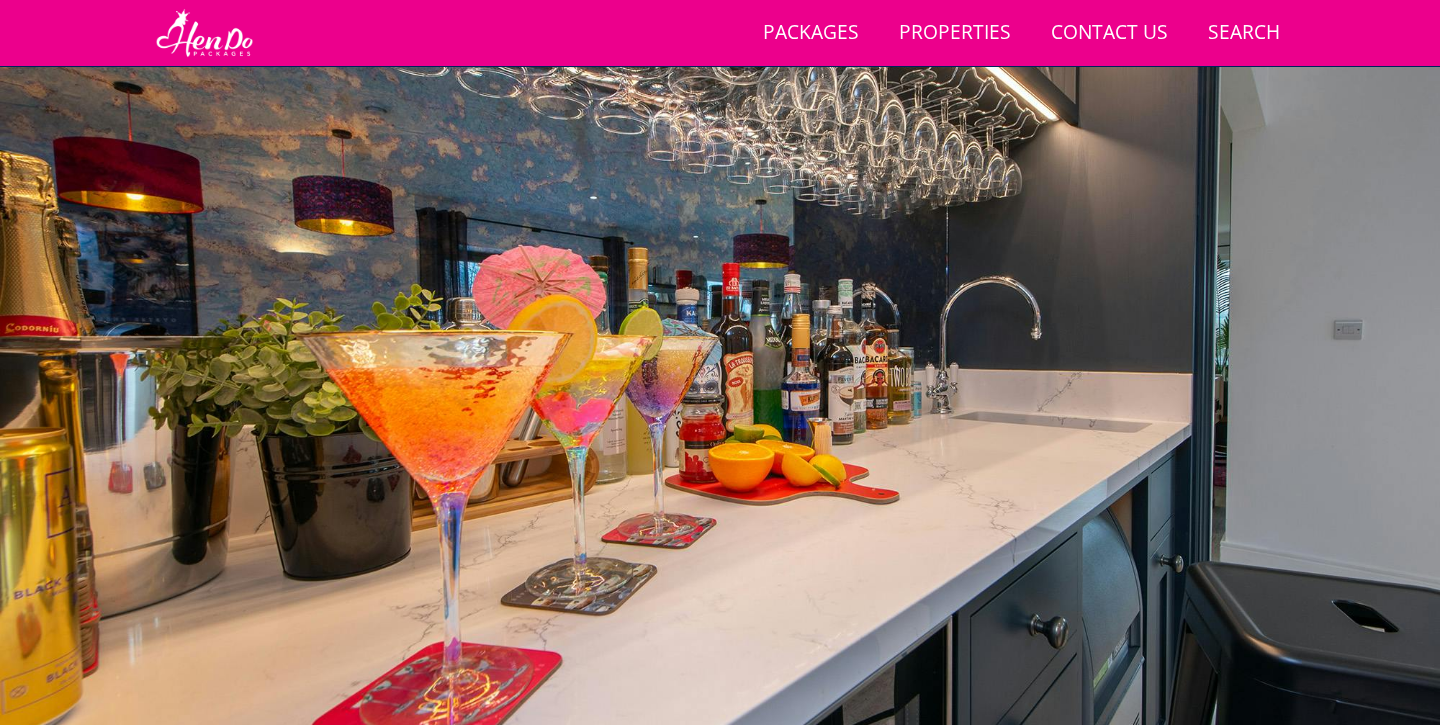 click at bounding box center (720, 412) 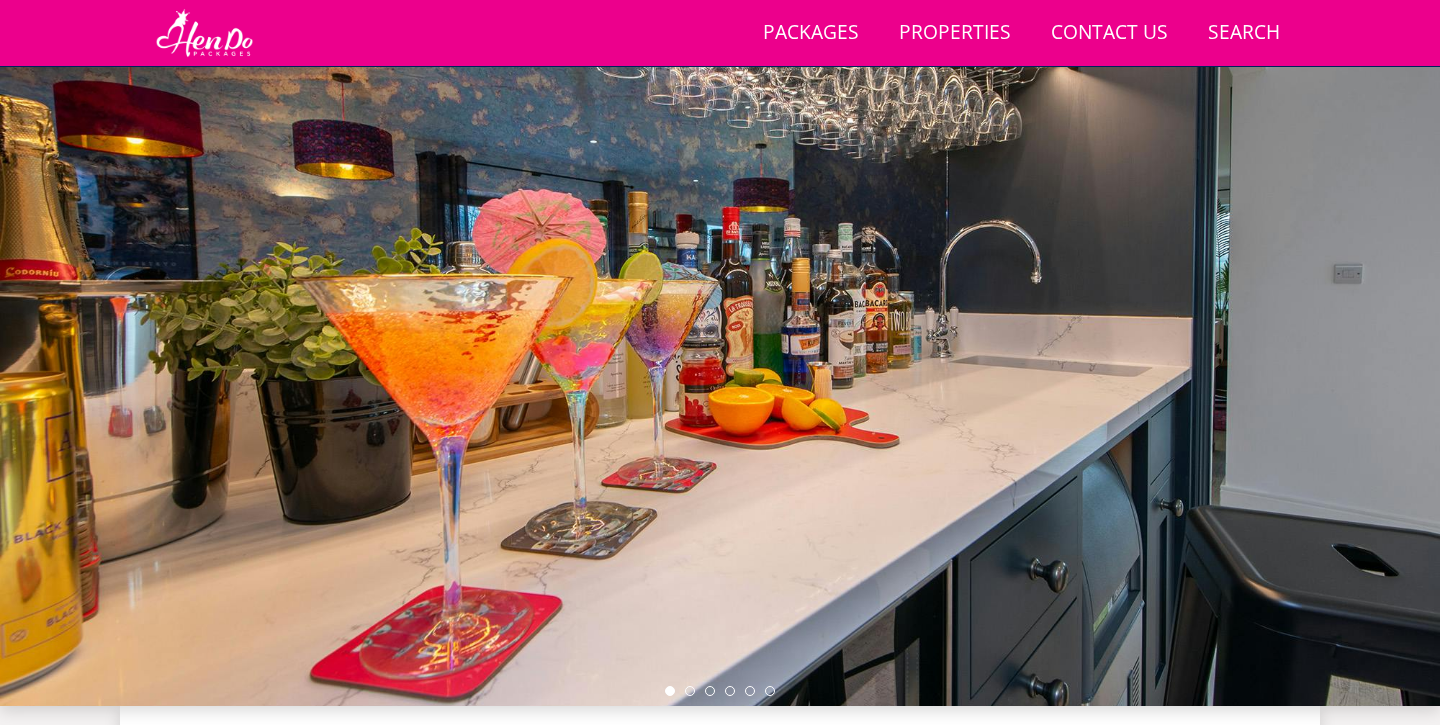 scroll, scrollTop: 183, scrollLeft: 0, axis: vertical 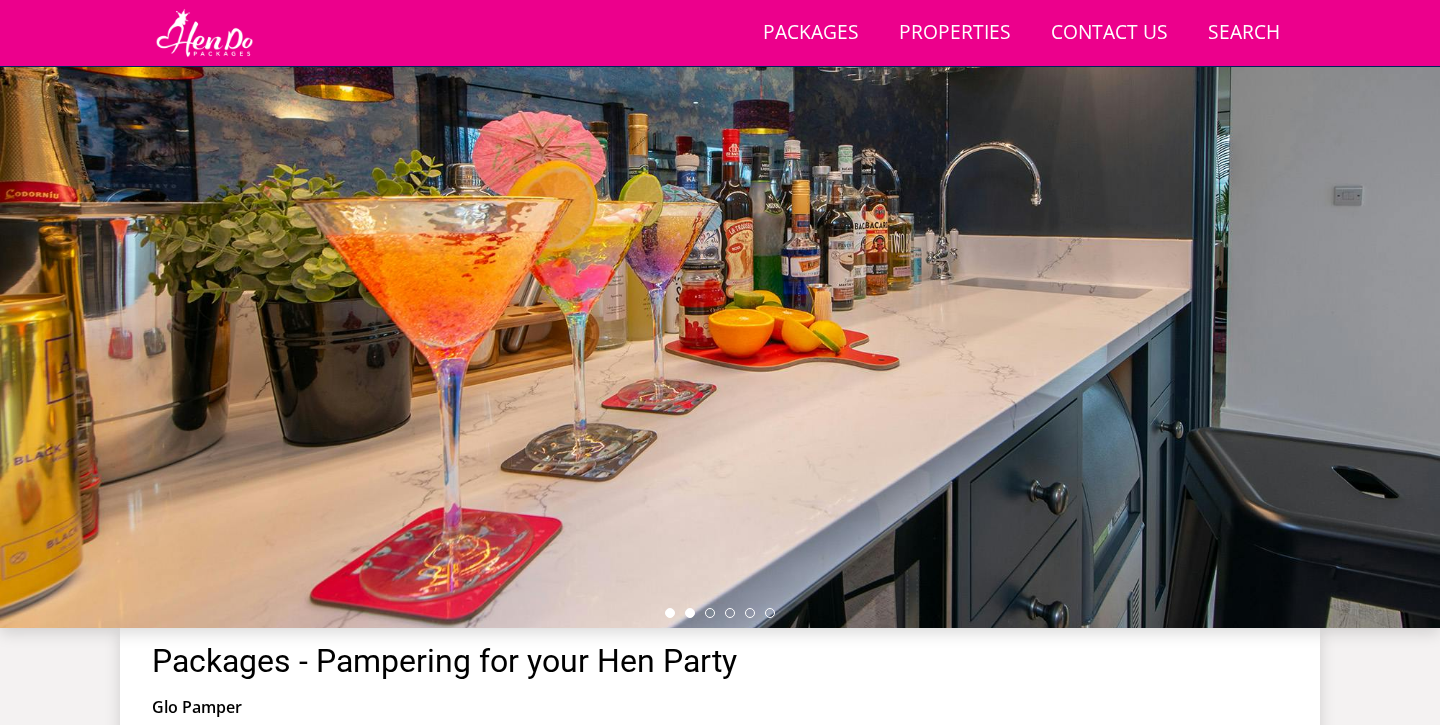 click at bounding box center [690, 613] 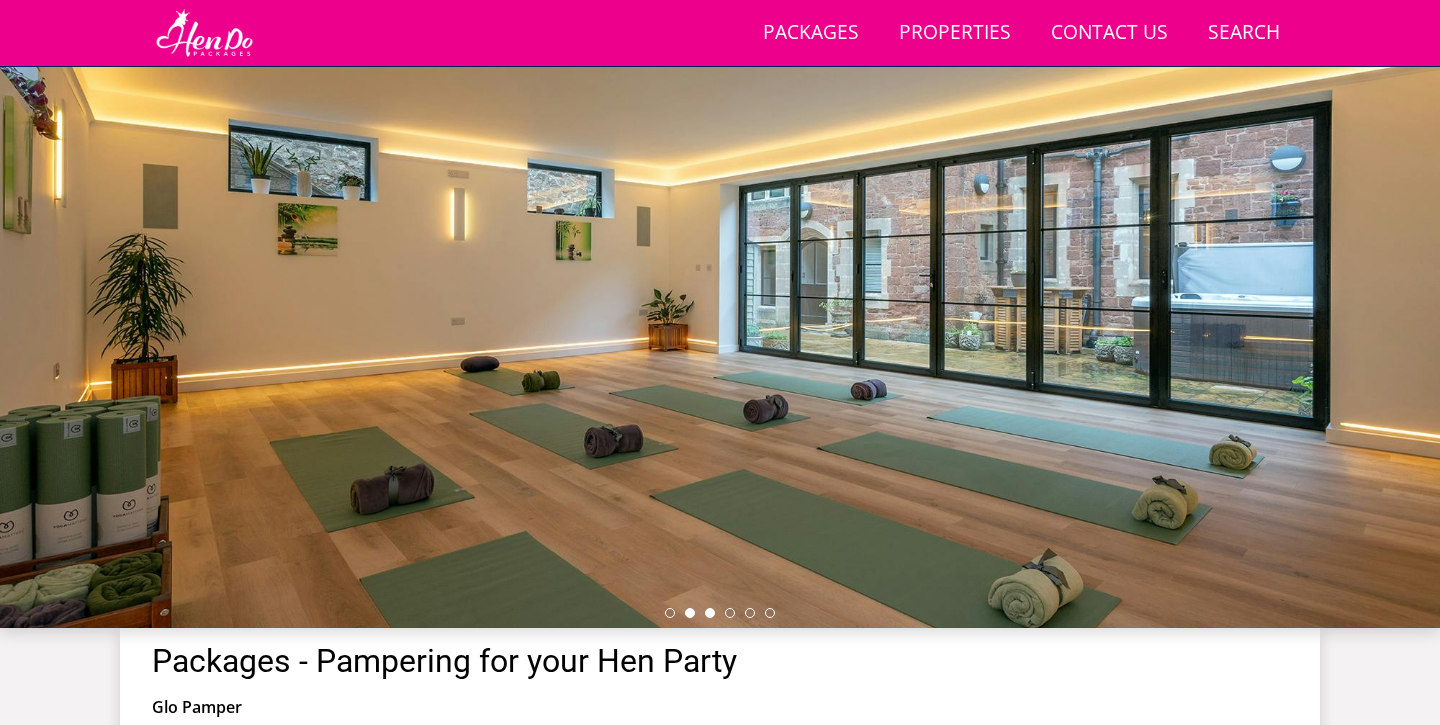 click at bounding box center (710, 613) 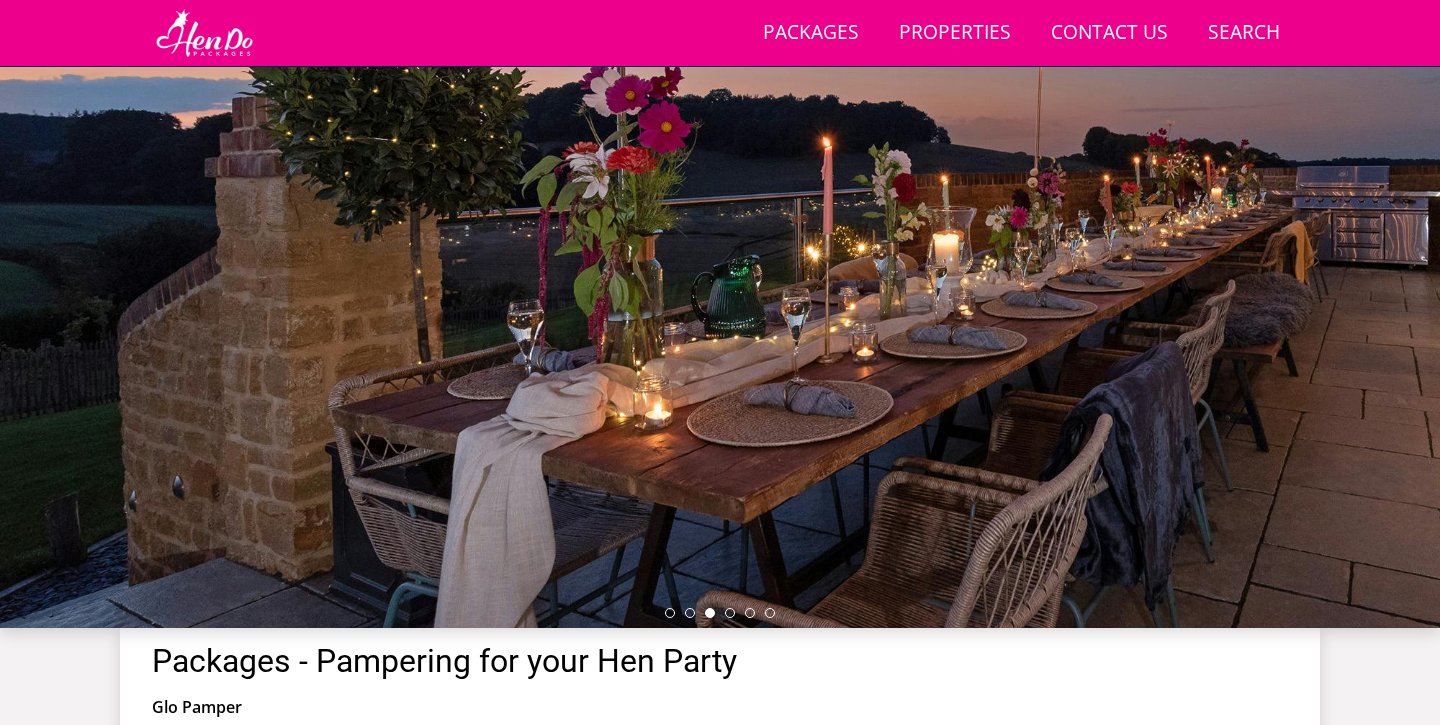 click at bounding box center [720, 613] 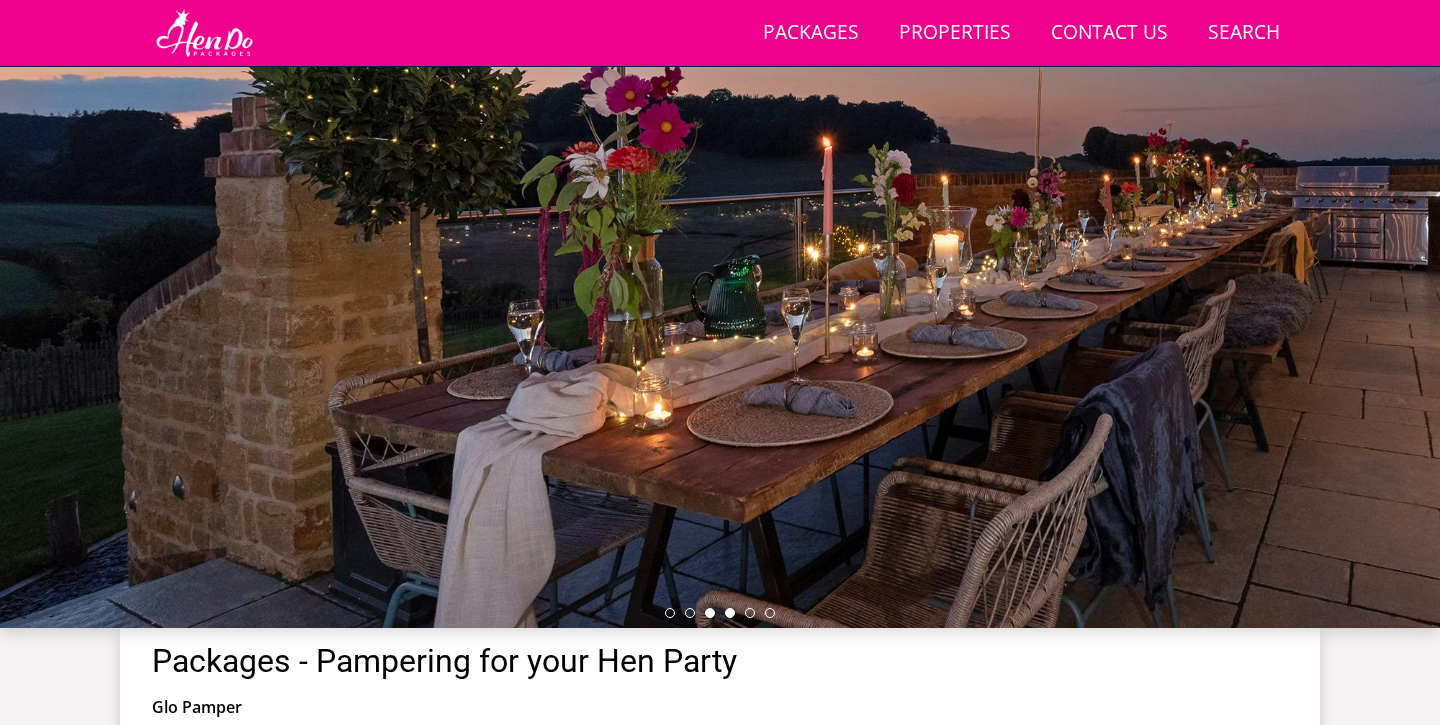 click at bounding box center [730, 613] 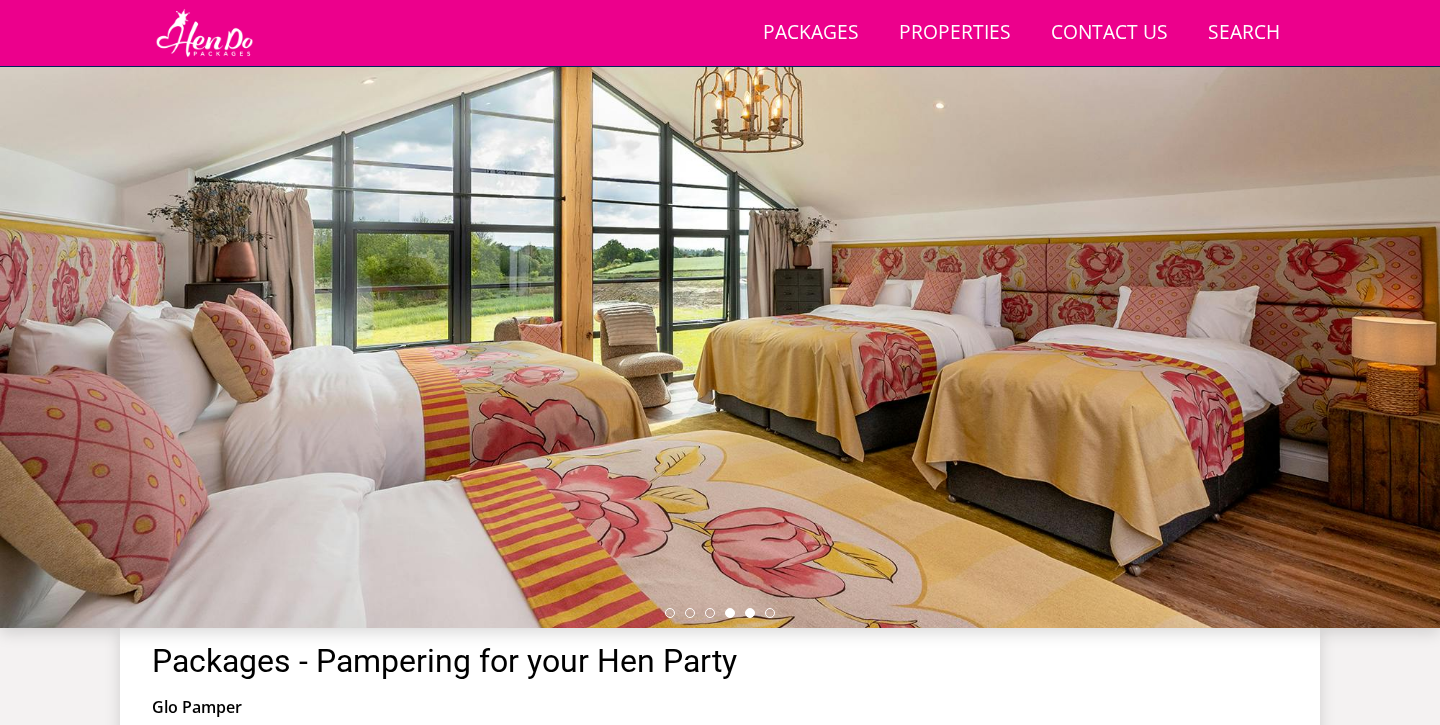 click at bounding box center (750, 613) 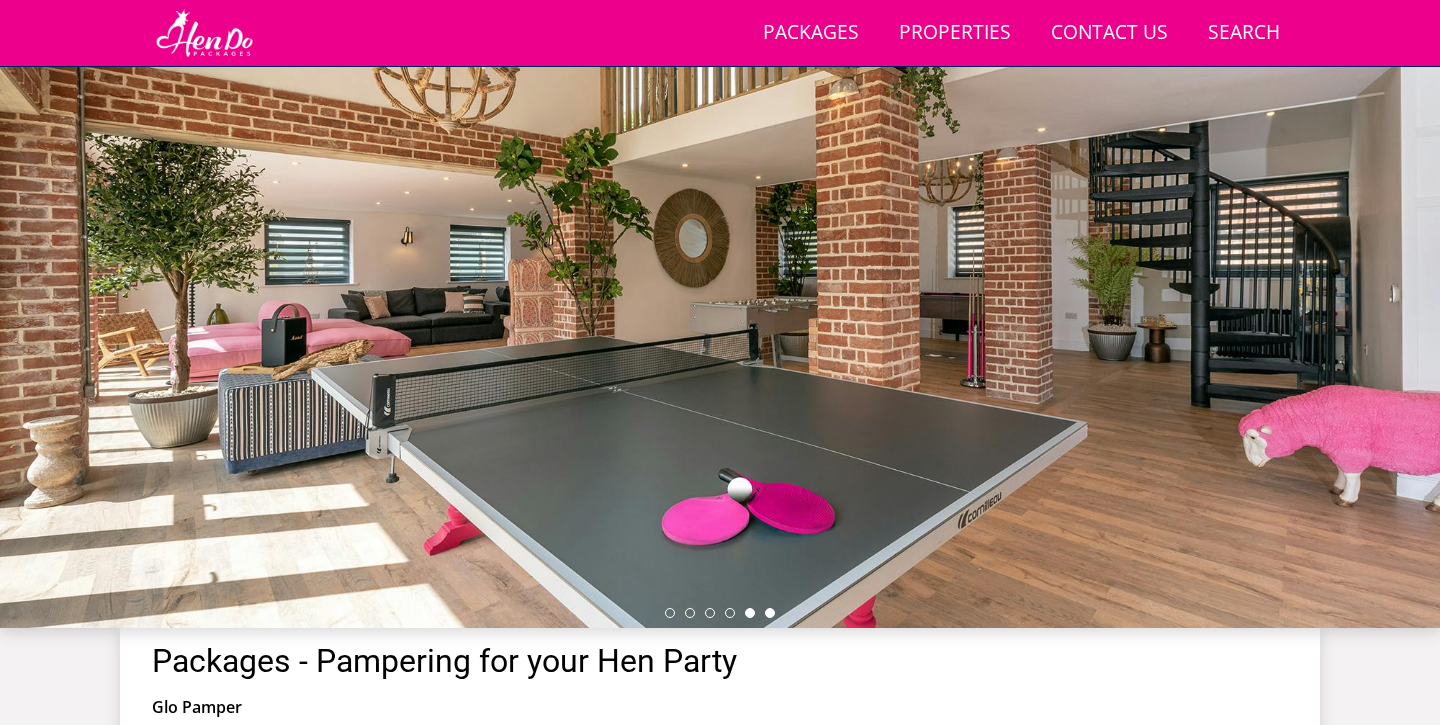 click at bounding box center [770, 613] 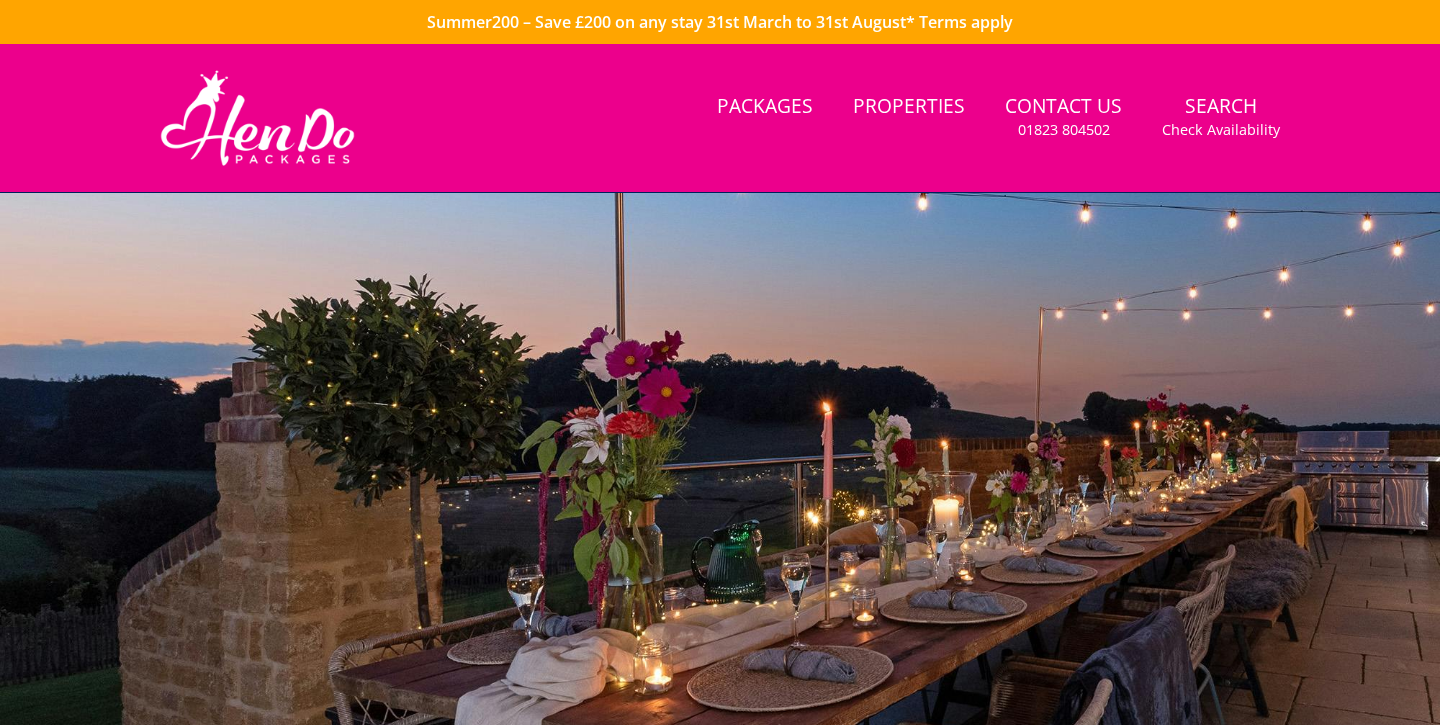 scroll, scrollTop: 0, scrollLeft: 0, axis: both 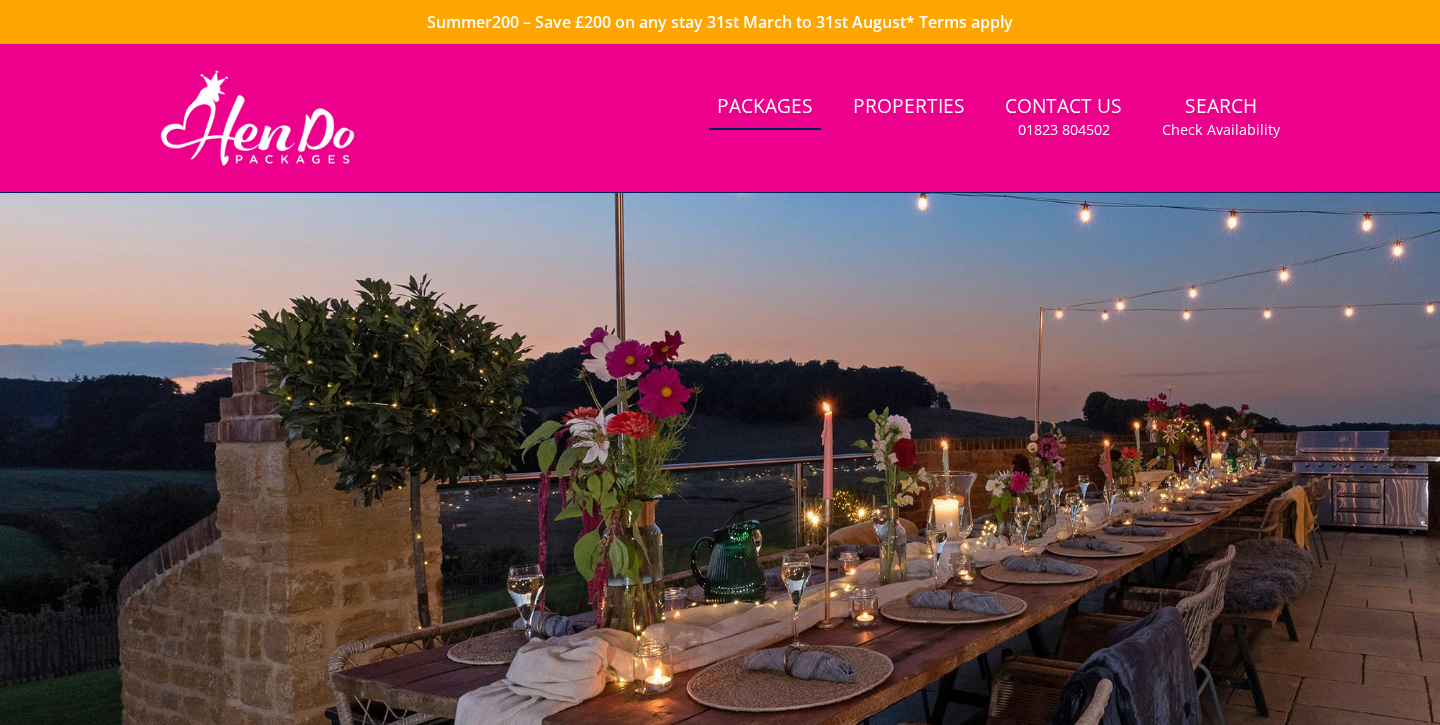 click on "Packages" at bounding box center (765, 107) 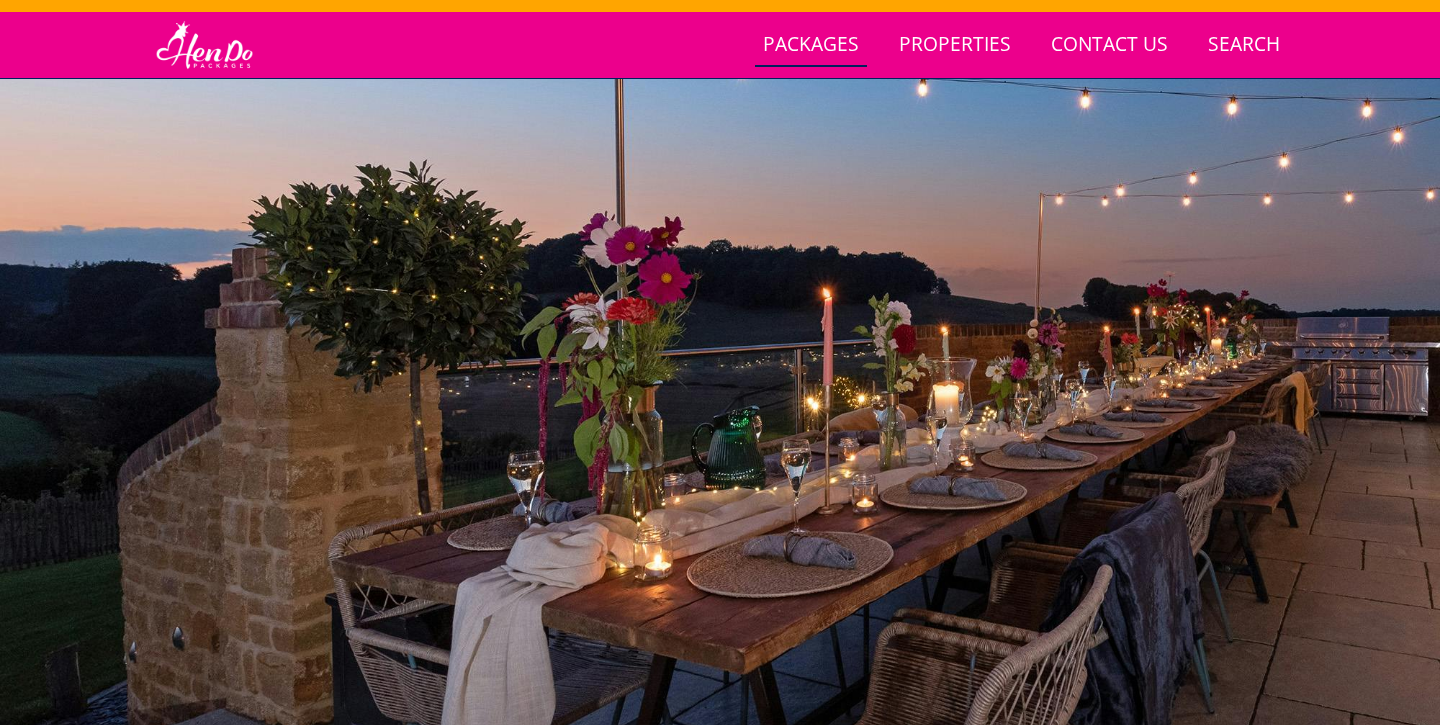scroll, scrollTop: 2, scrollLeft: 0, axis: vertical 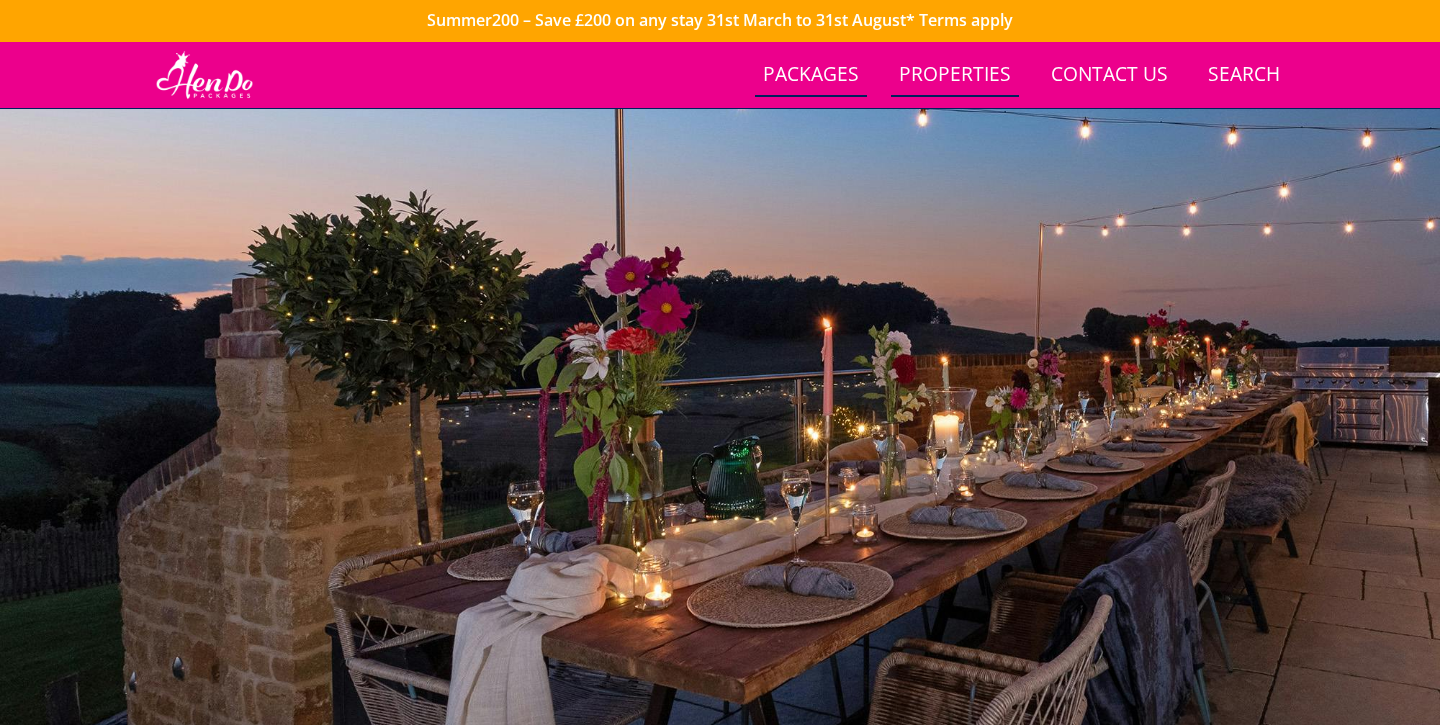 click on "Properties" at bounding box center [955, 75] 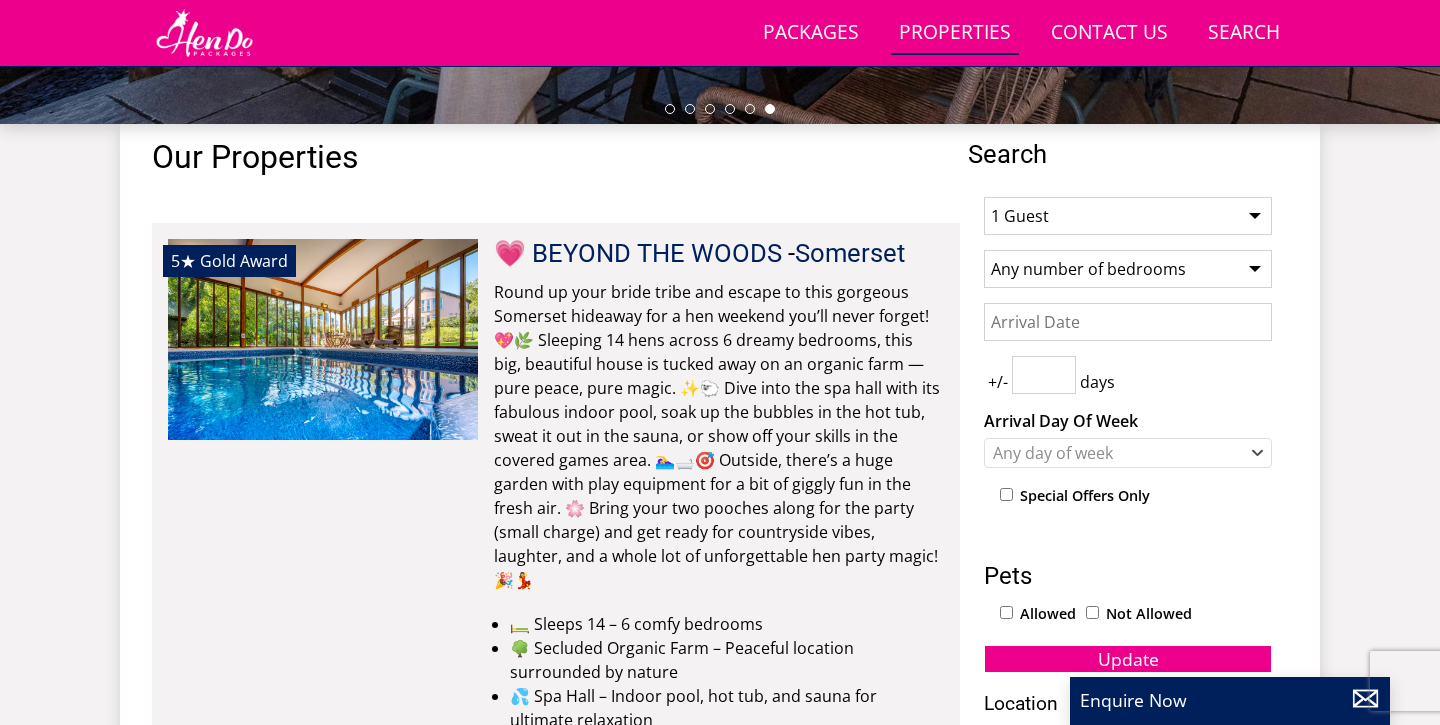 scroll, scrollTop: 677, scrollLeft: 0, axis: vertical 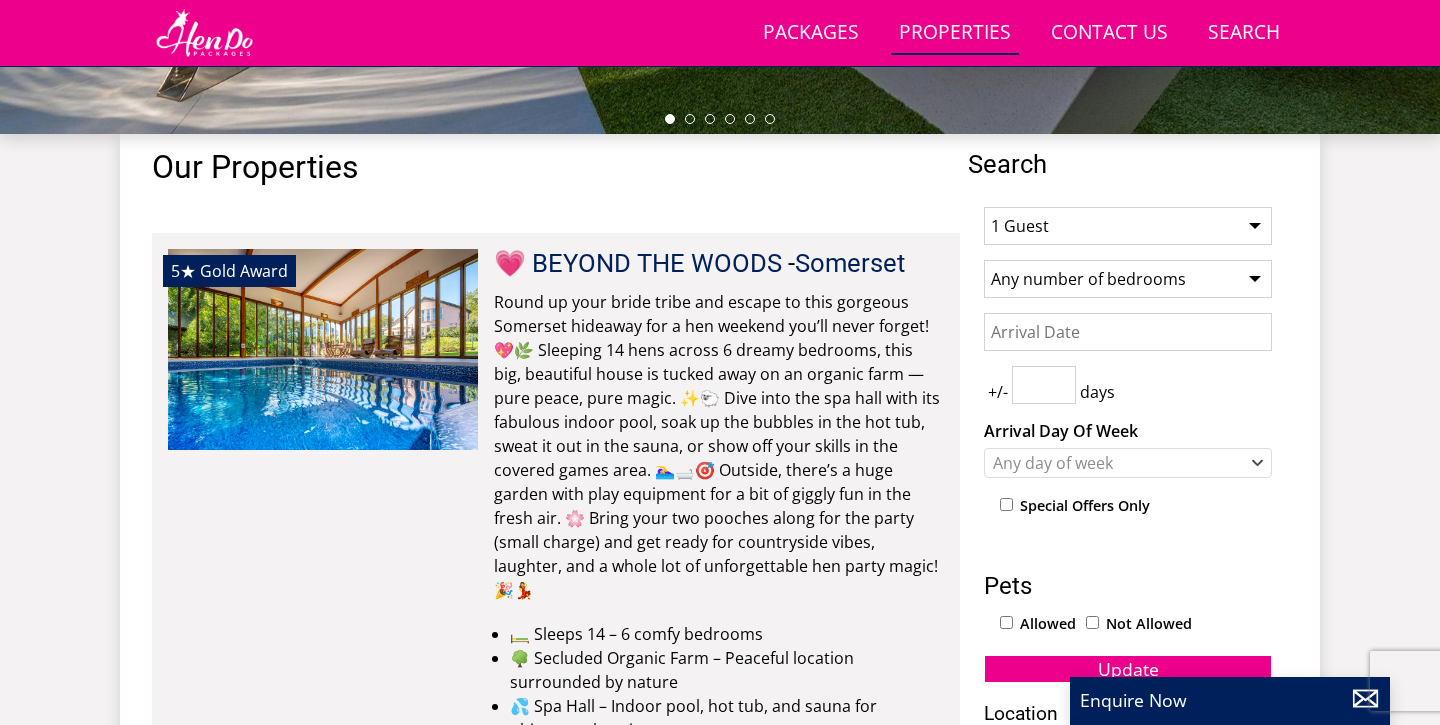 select on "13" 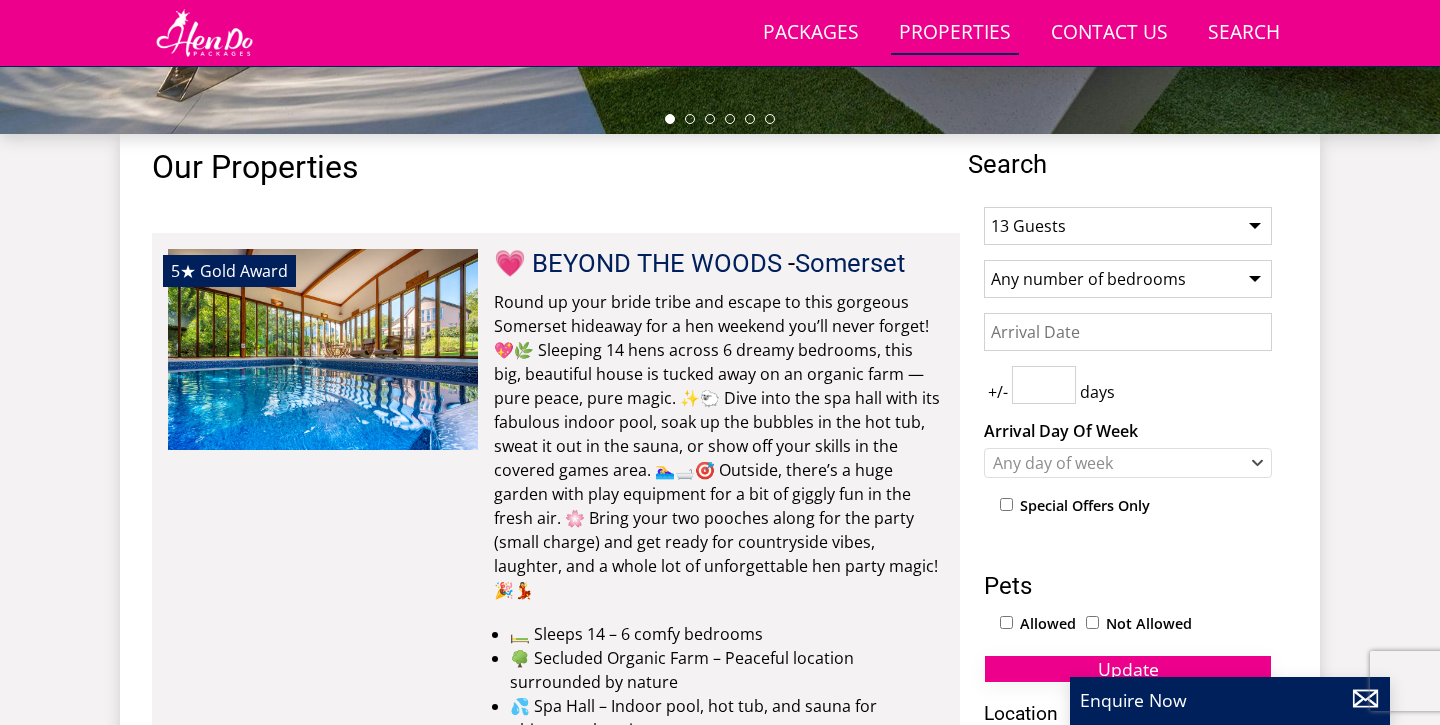 click on "Update" at bounding box center [1128, 669] 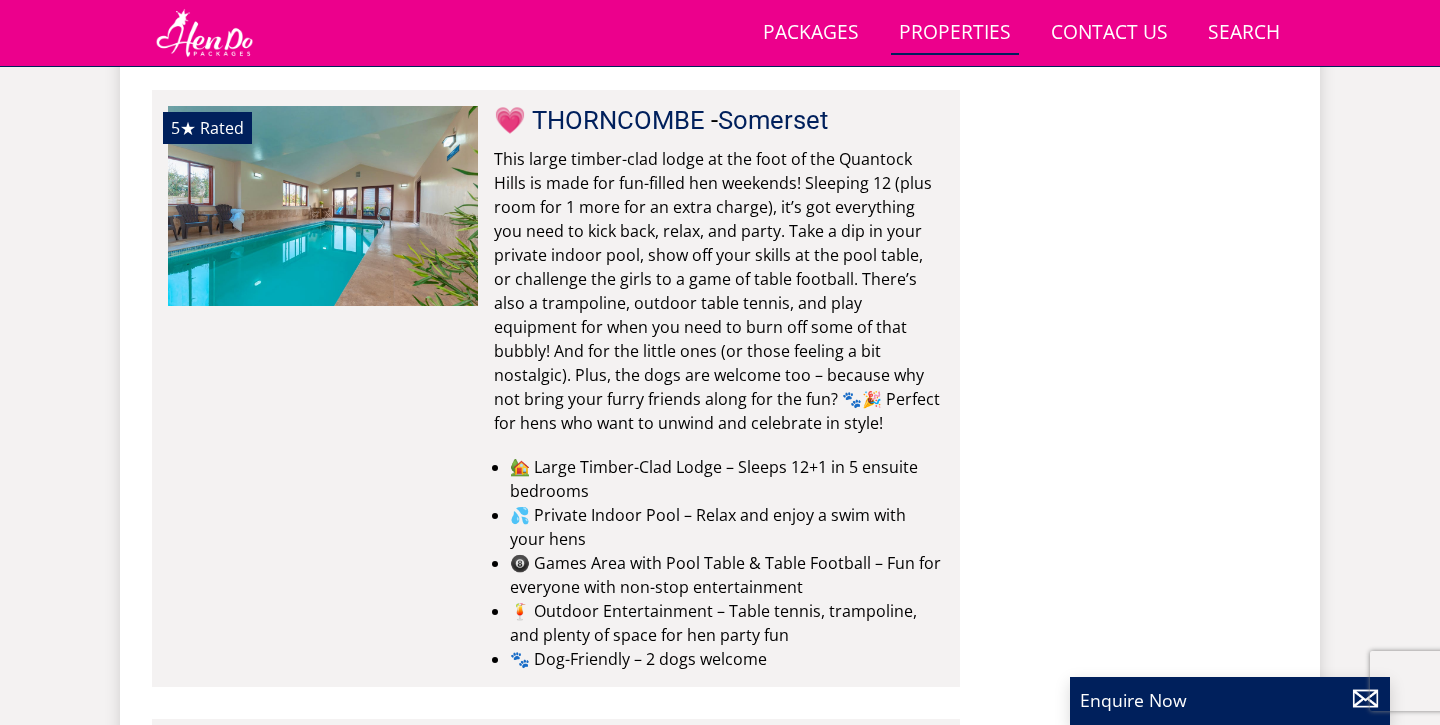 scroll, scrollTop: 1970, scrollLeft: 0, axis: vertical 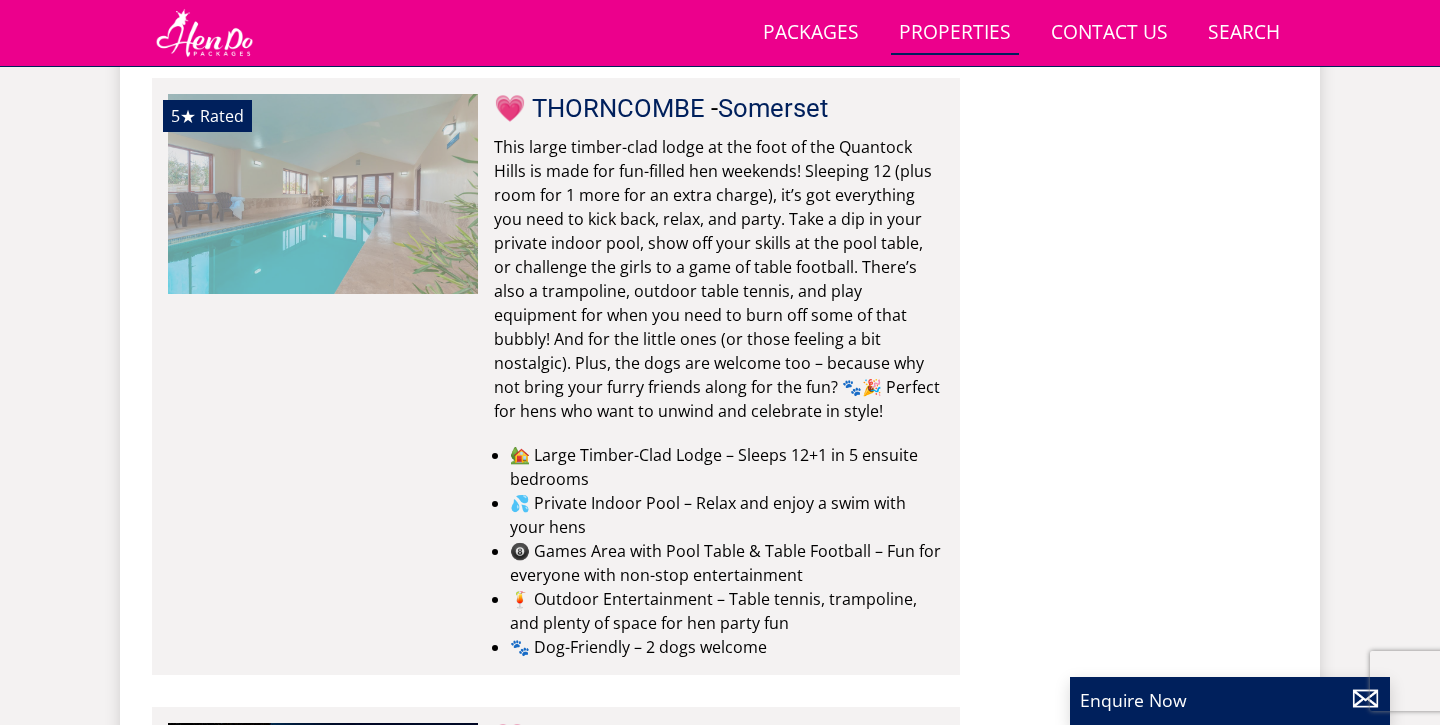 click at bounding box center (323, 194) 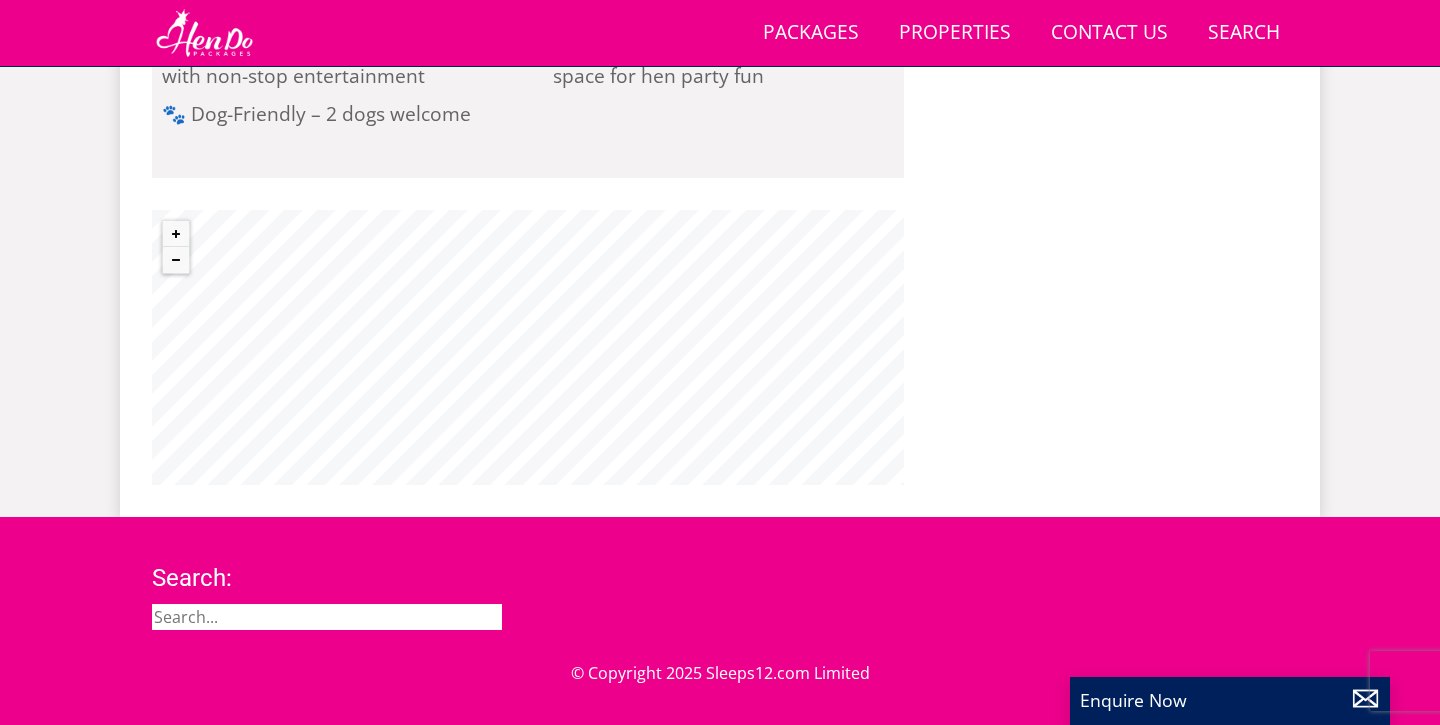 scroll, scrollTop: 2011, scrollLeft: 0, axis: vertical 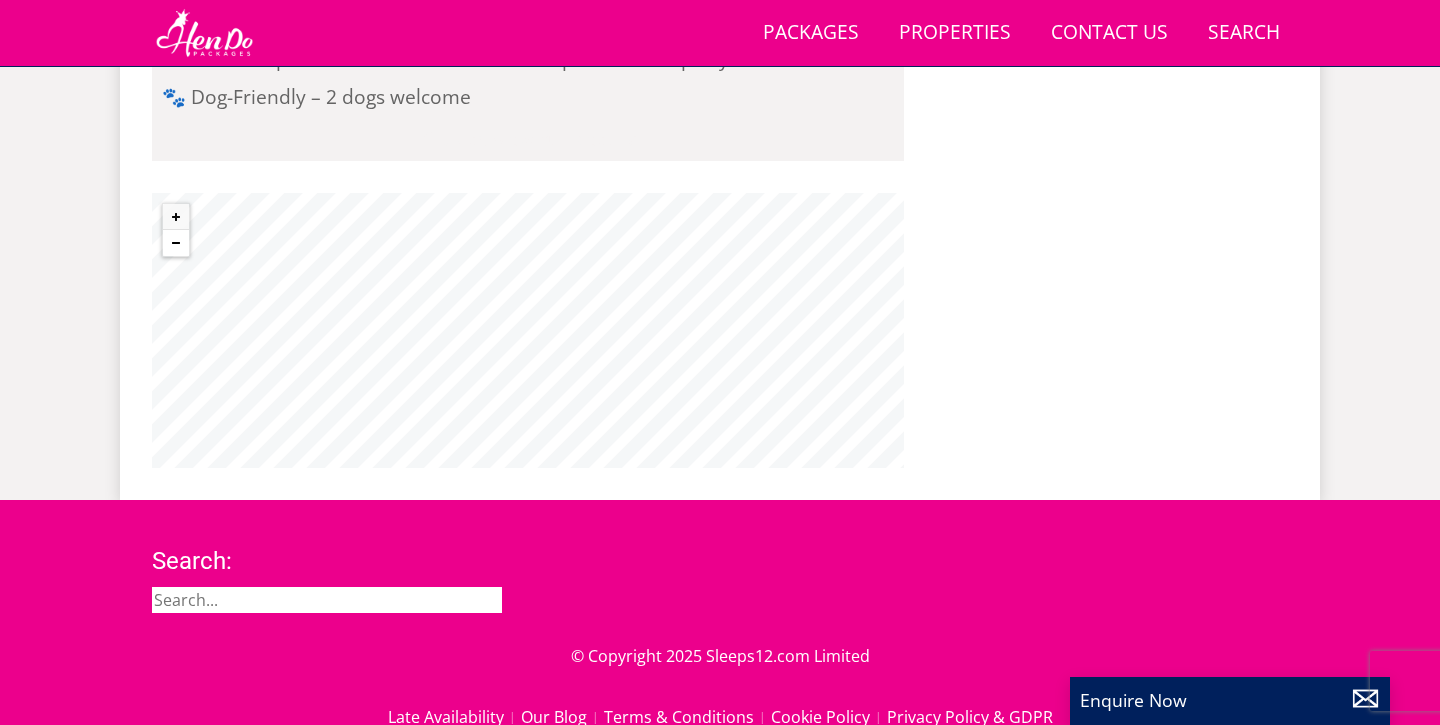 click at bounding box center [176, 243] 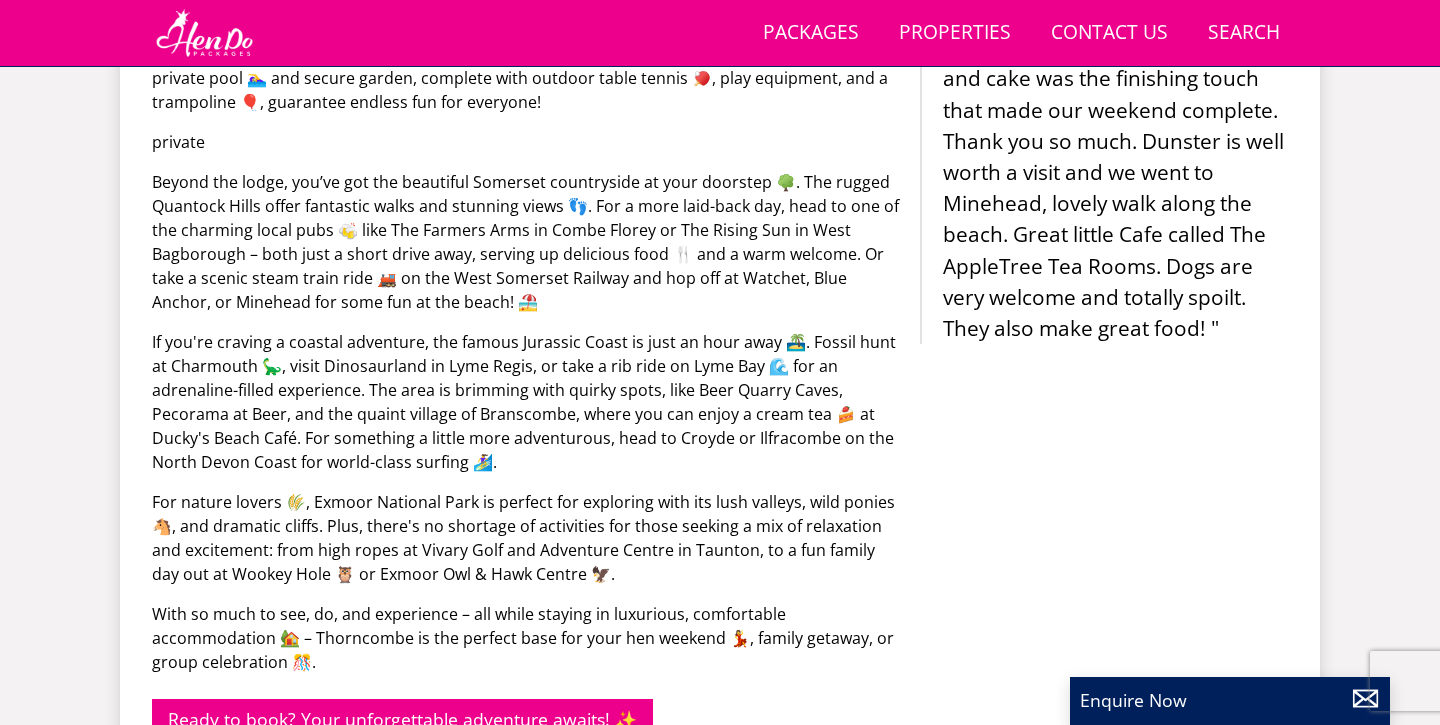 scroll, scrollTop: 1102, scrollLeft: 0, axis: vertical 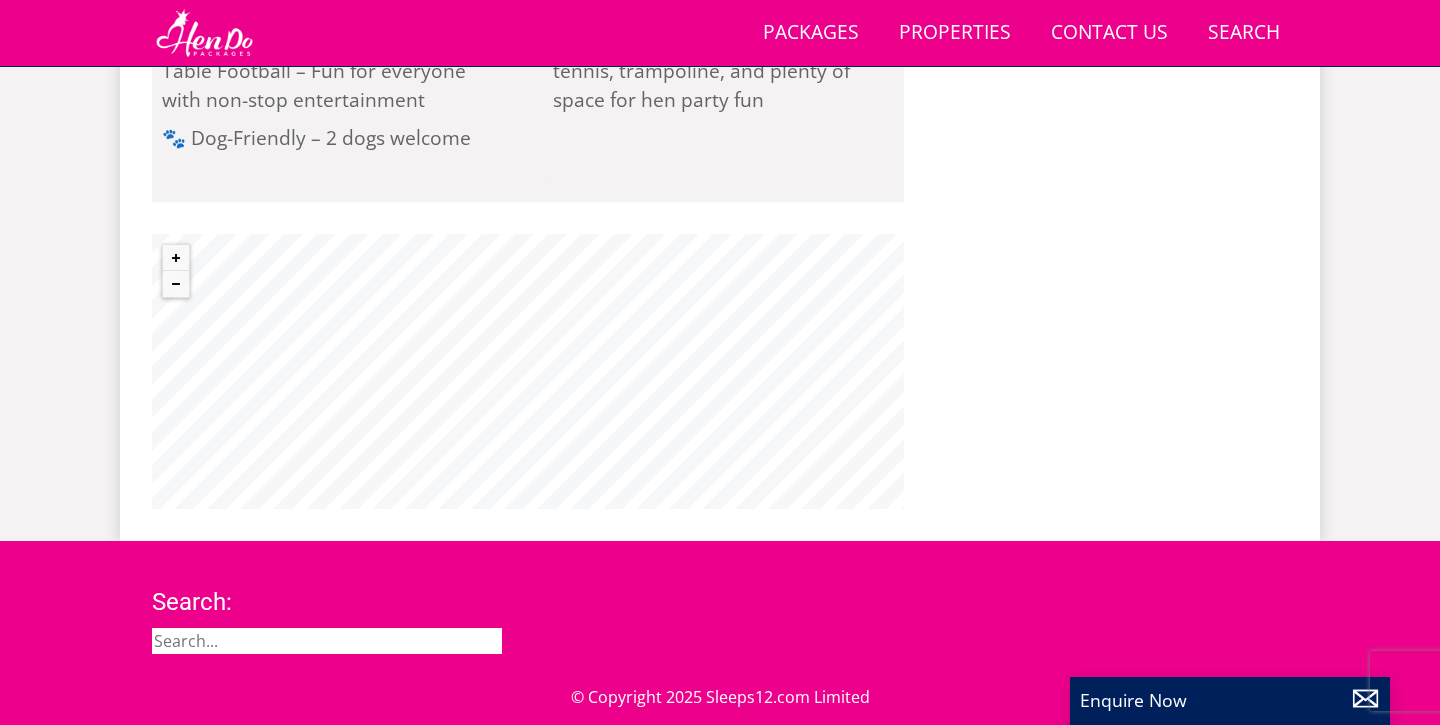 select on "13" 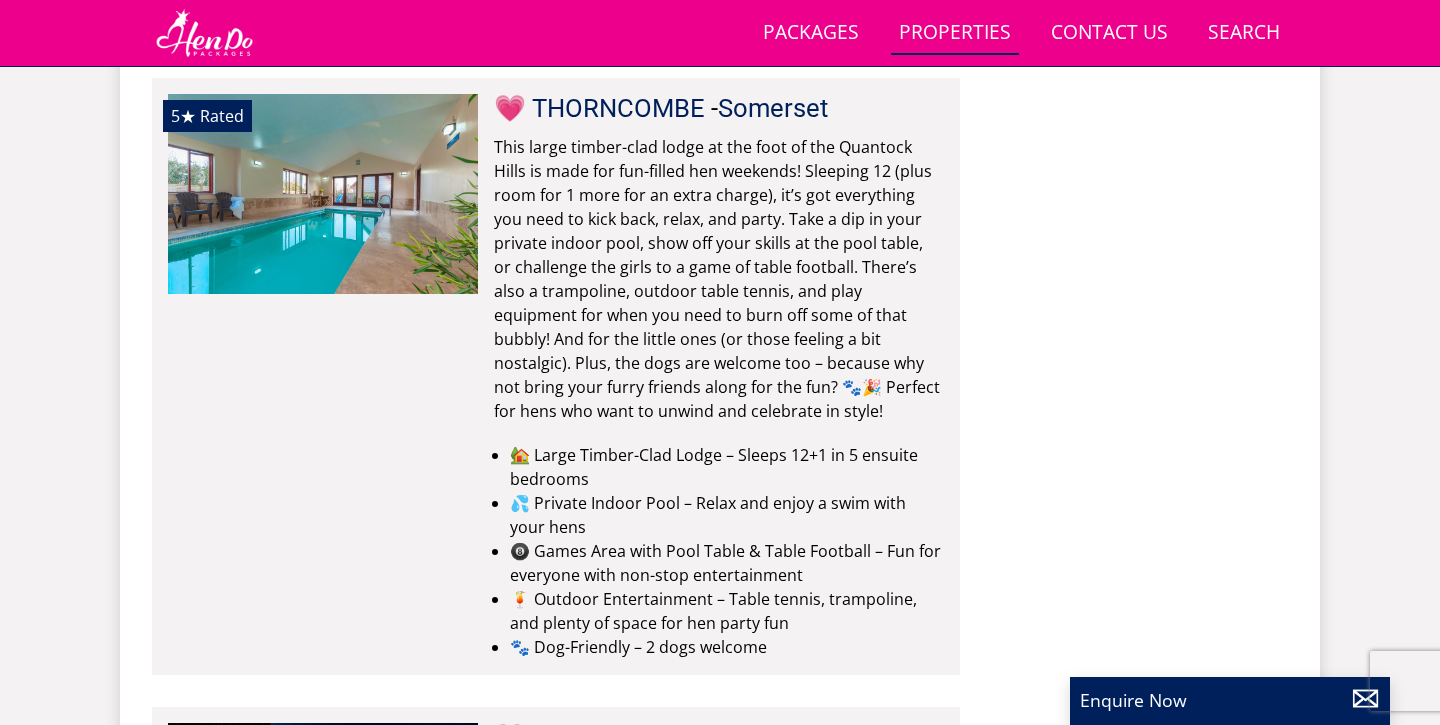 scroll, scrollTop: 0, scrollLeft: 0, axis: both 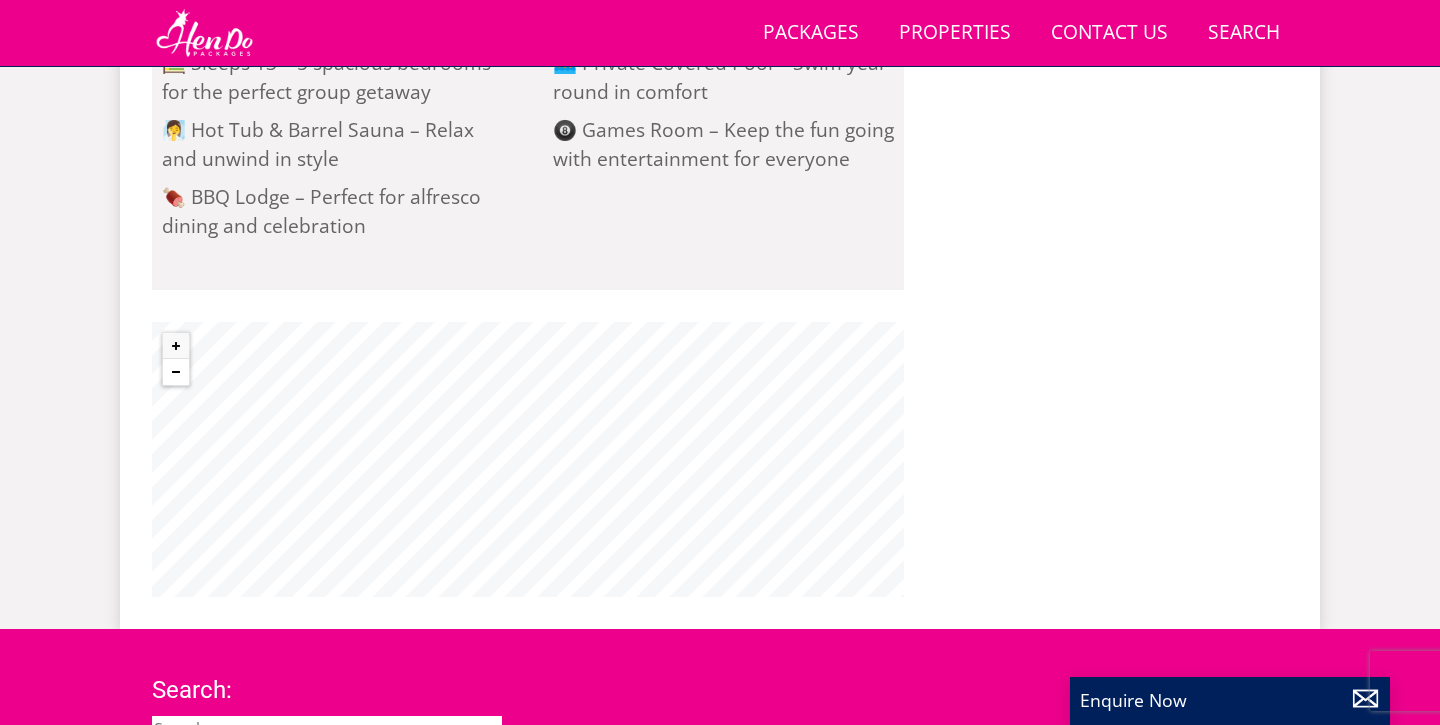 click at bounding box center (176, 372) 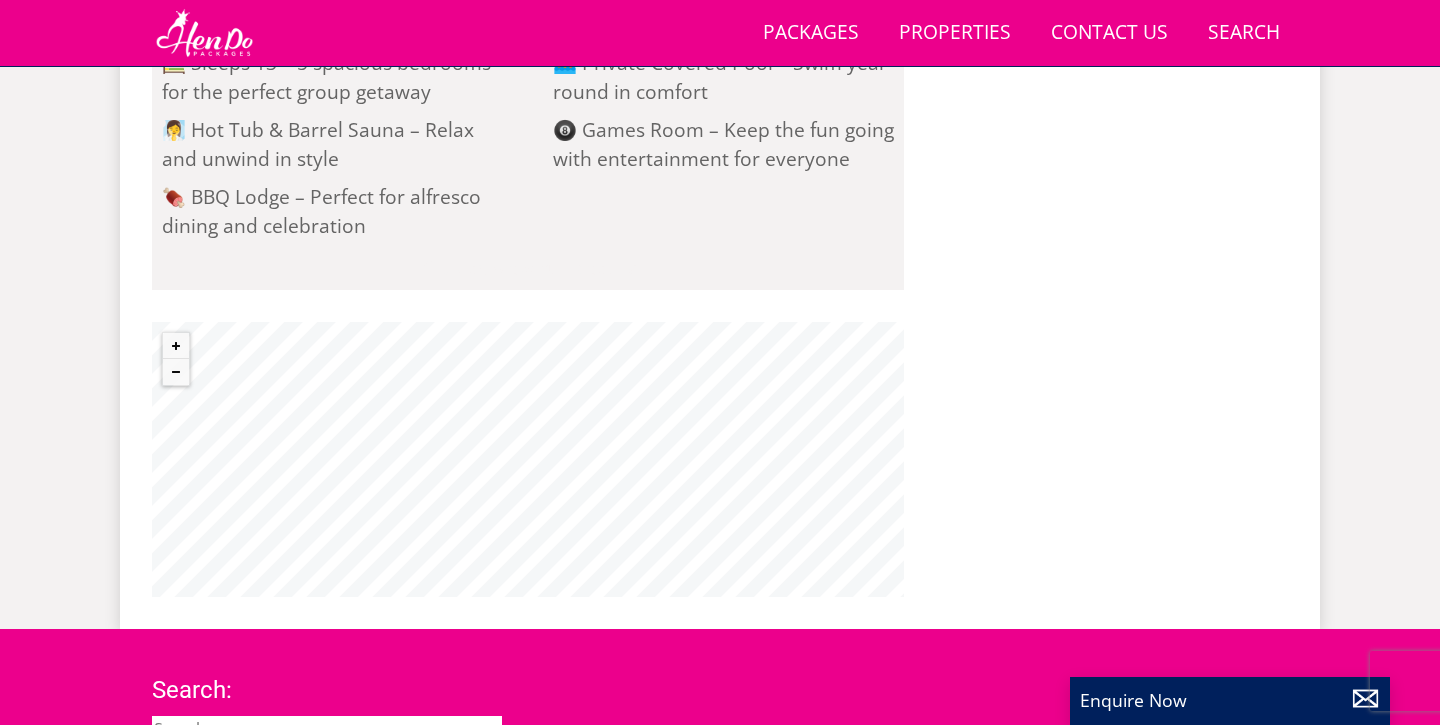 select on "13" 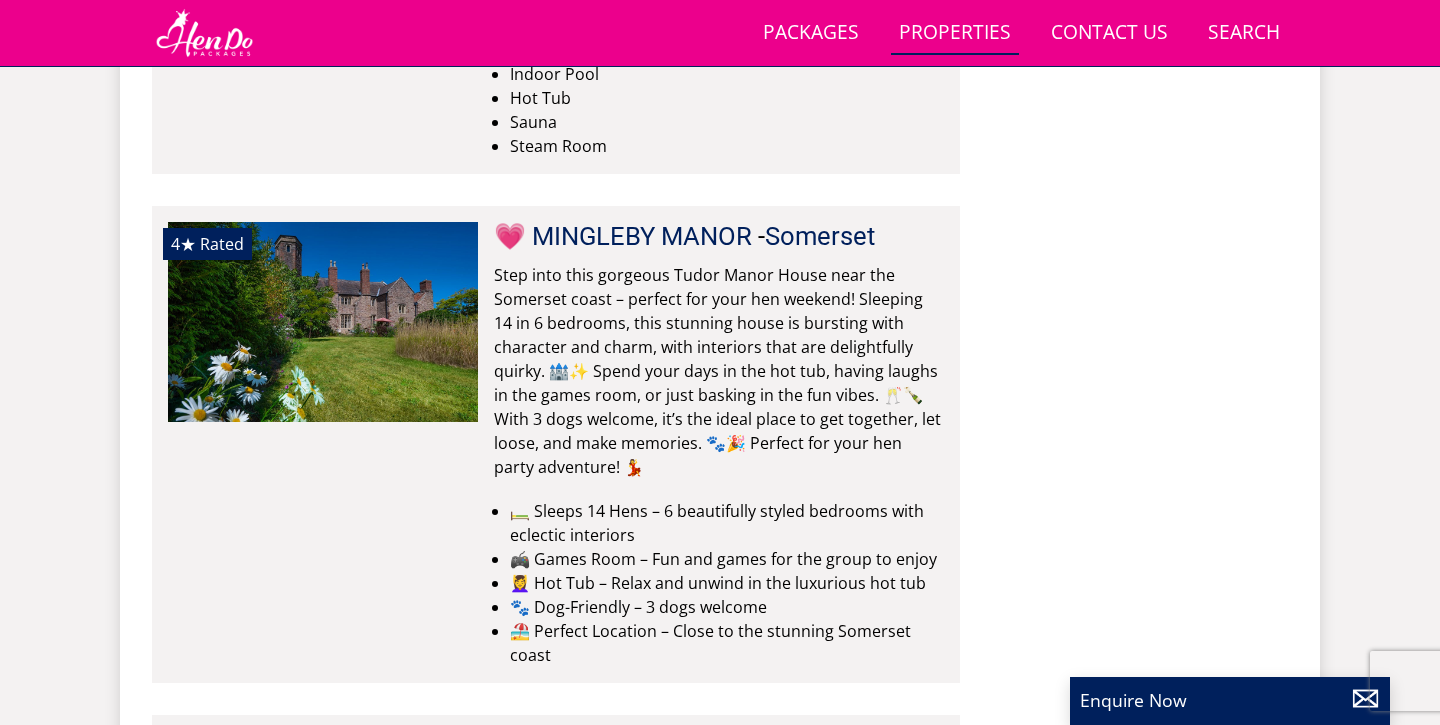 scroll, scrollTop: 3596, scrollLeft: 0, axis: vertical 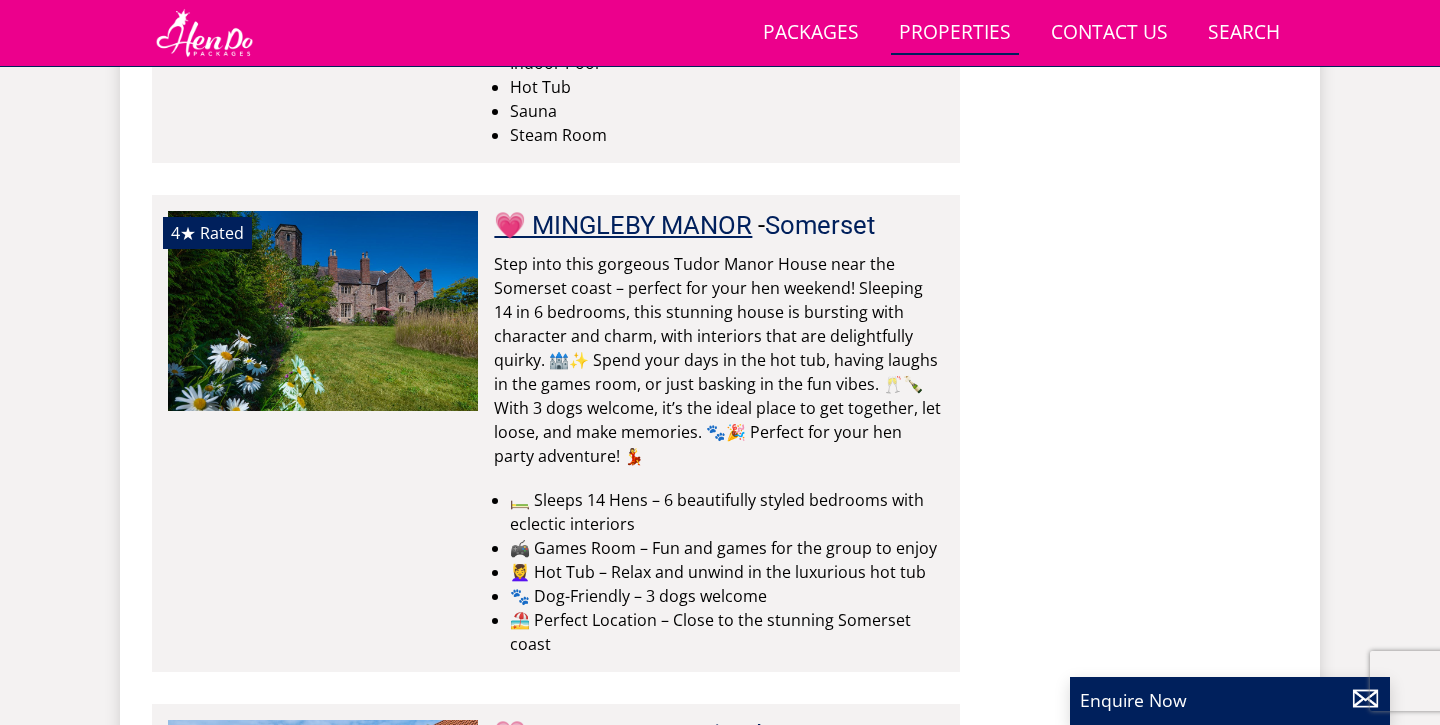 click on "💗 MINGLEBY MANOR" at bounding box center (623, 225) 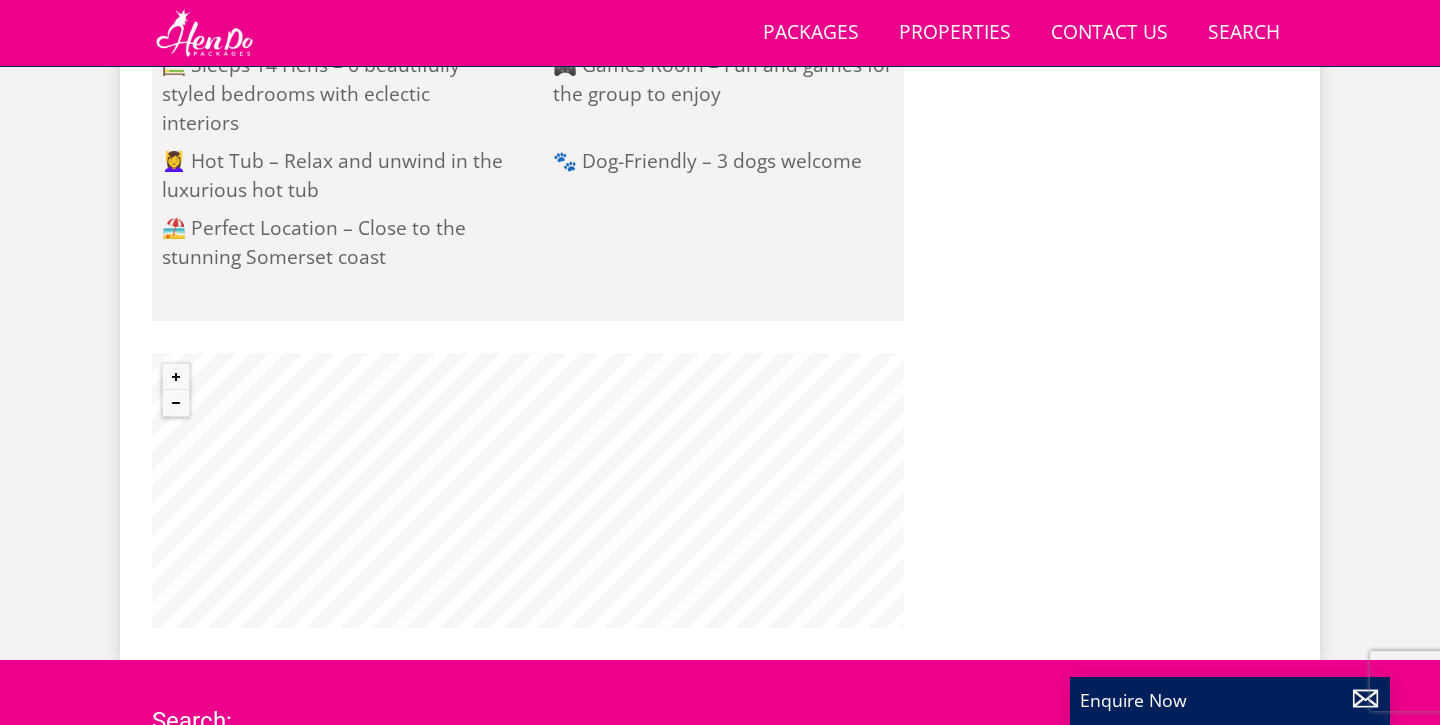 scroll, scrollTop: 1625, scrollLeft: 0, axis: vertical 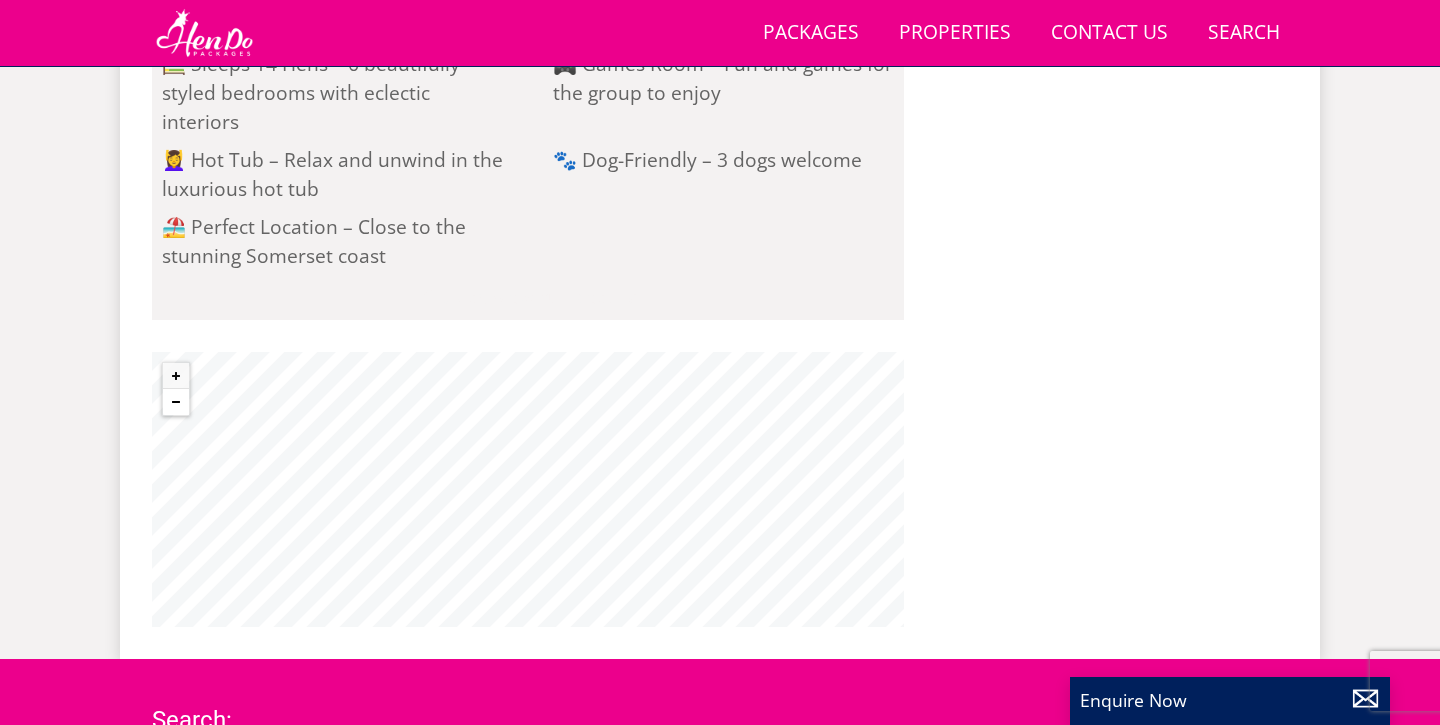 click at bounding box center [176, 402] 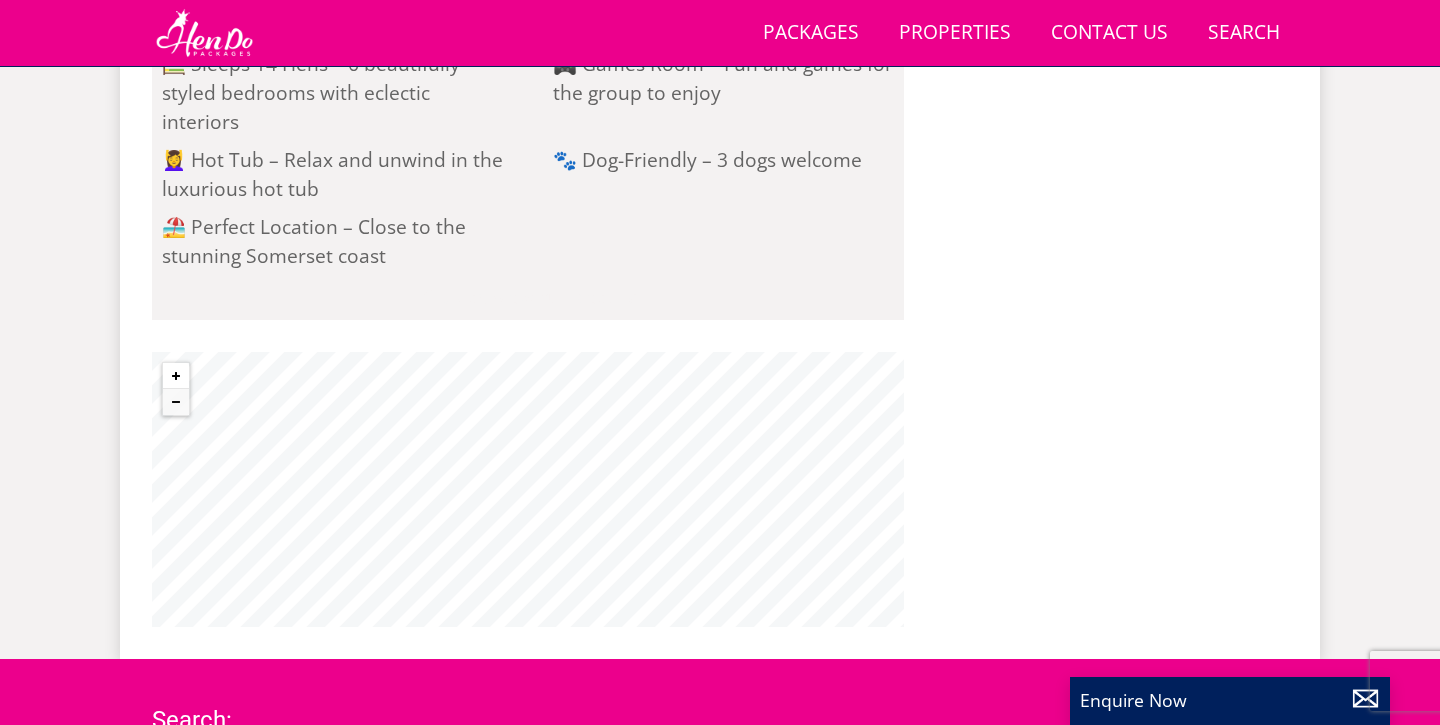 click at bounding box center (176, 376) 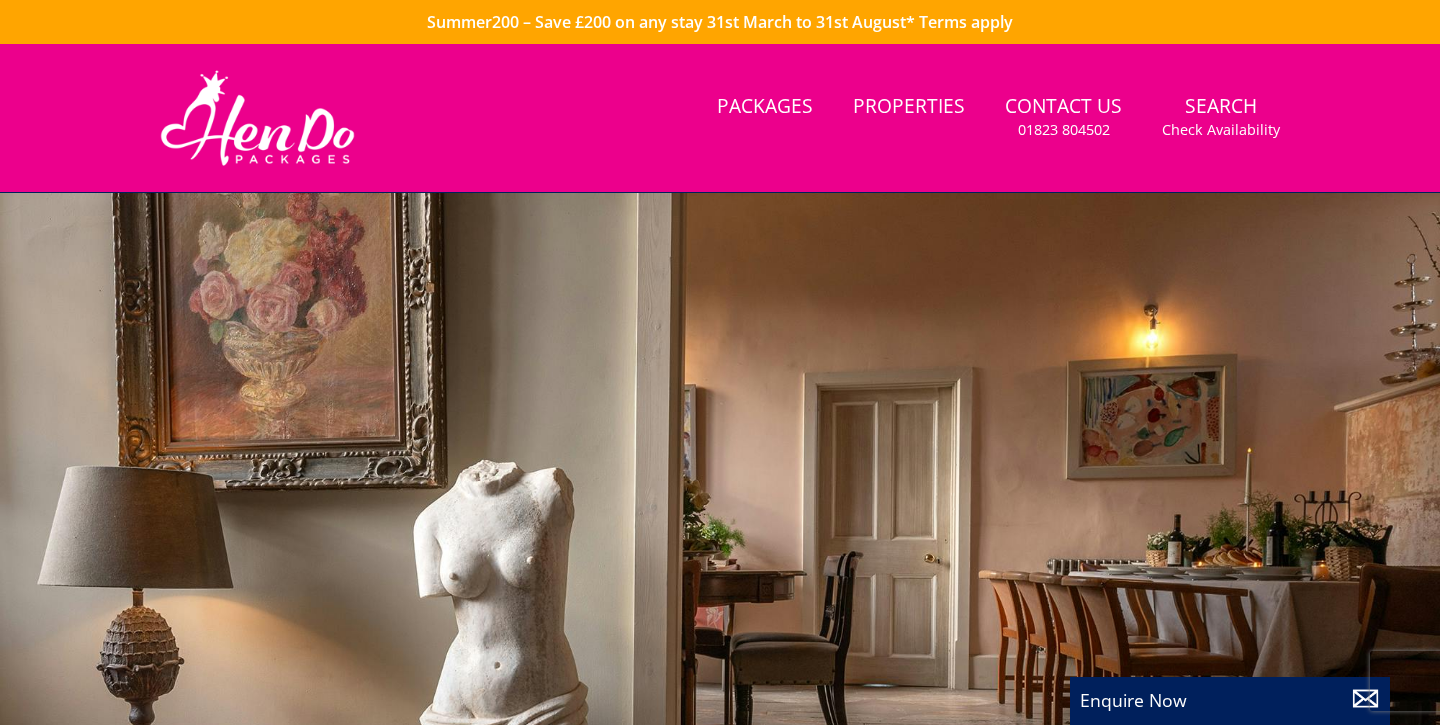 scroll, scrollTop: 0, scrollLeft: 0, axis: both 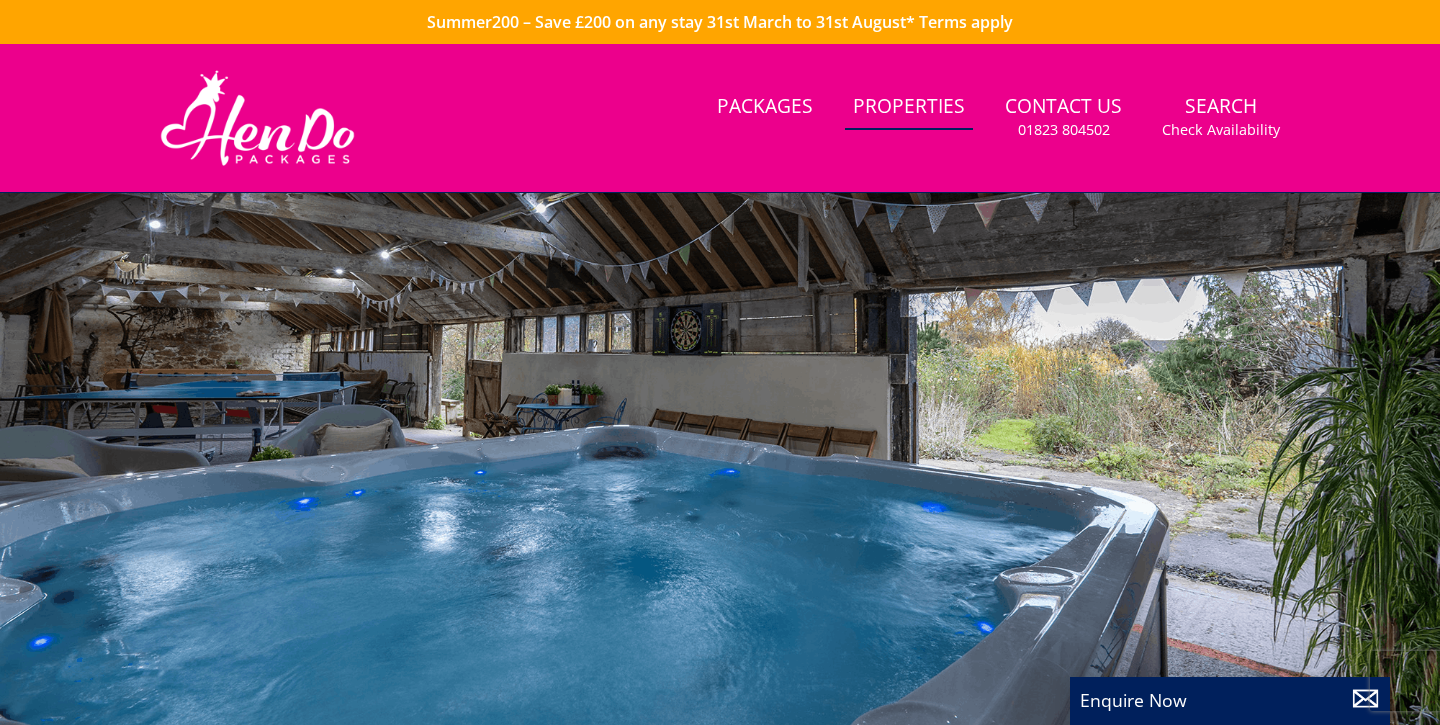 click on "Properties" at bounding box center [909, 107] 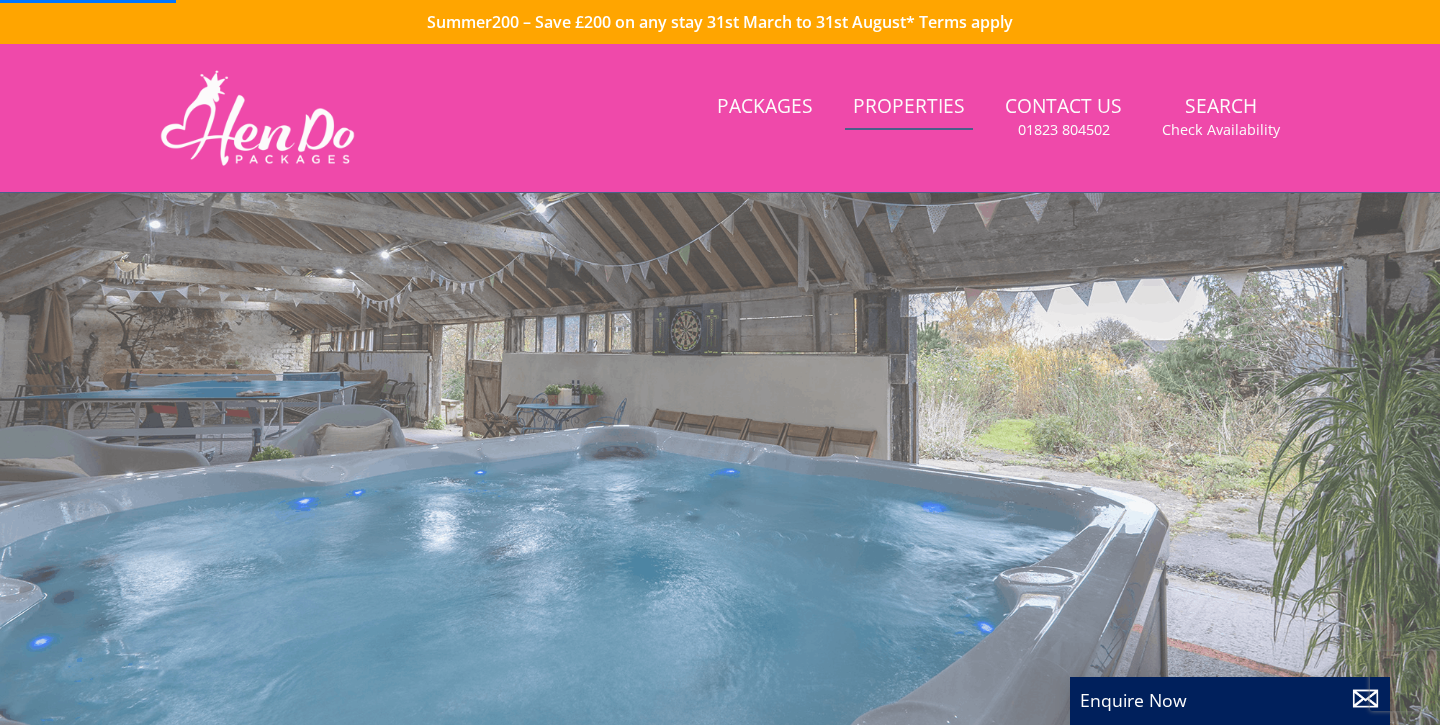 click on "Properties" at bounding box center [909, 107] 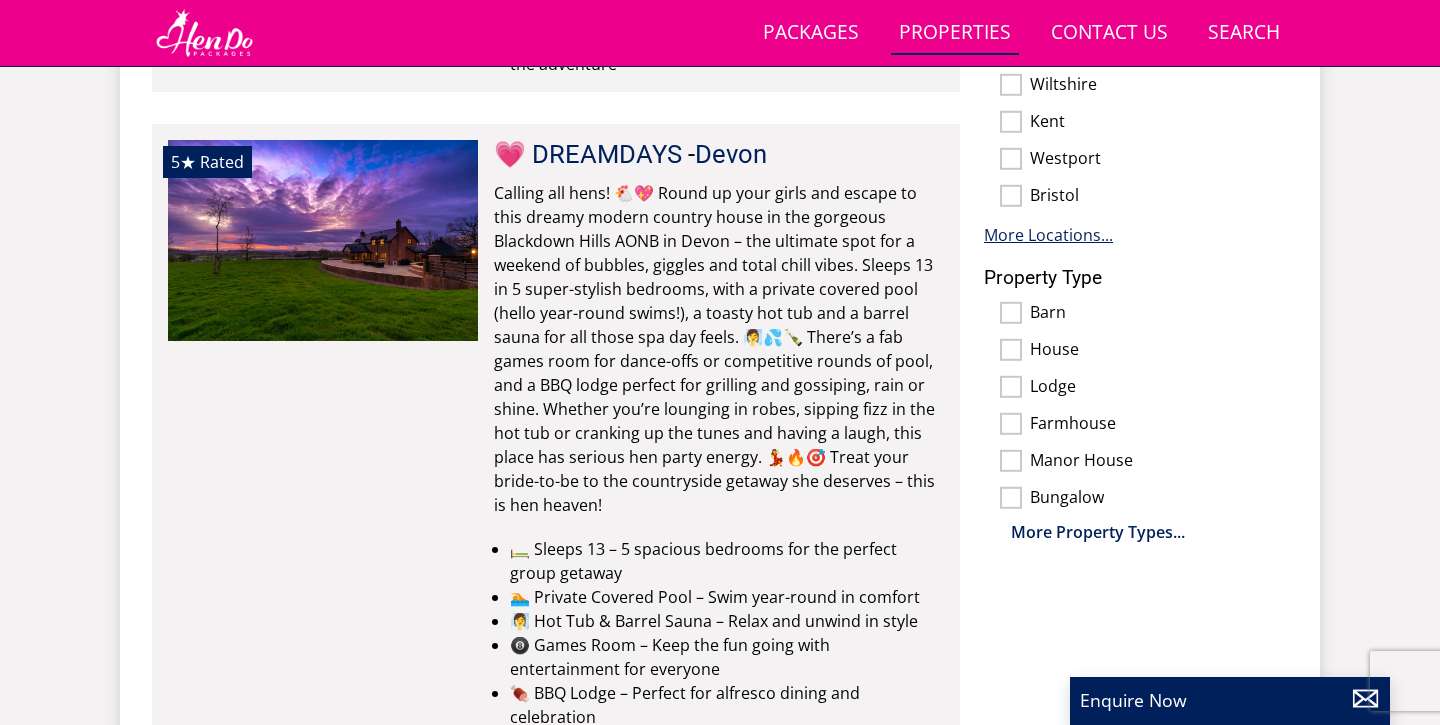 scroll, scrollTop: 1410, scrollLeft: 0, axis: vertical 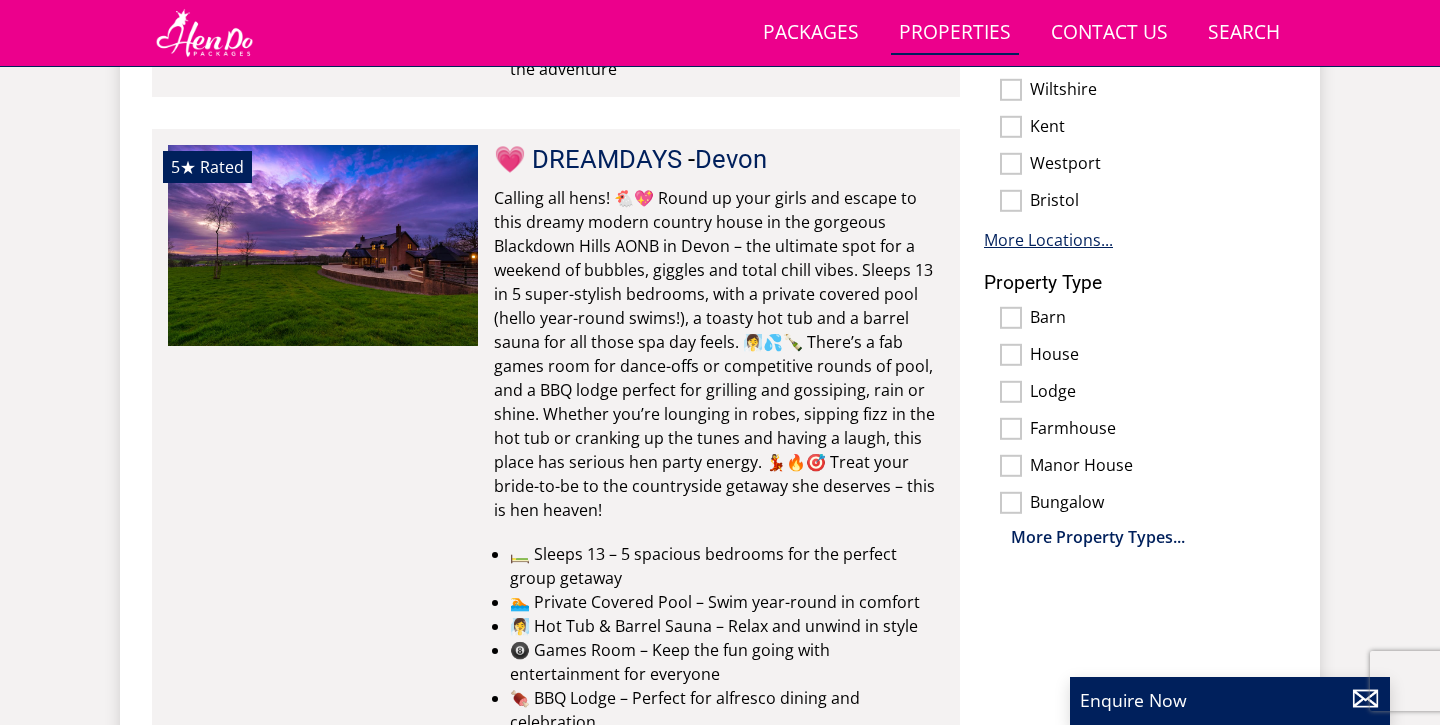 click on "More Locations..." at bounding box center [1048, 240] 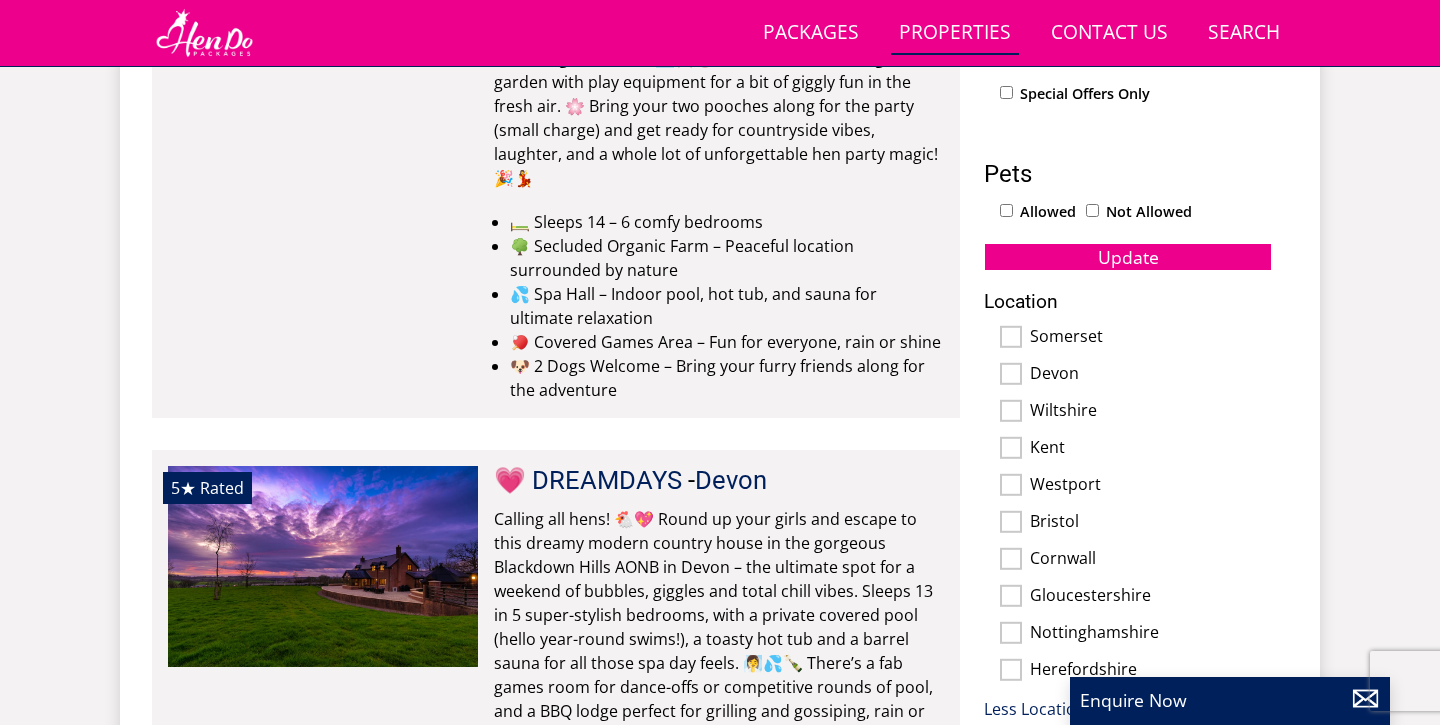 scroll, scrollTop: 1096, scrollLeft: 0, axis: vertical 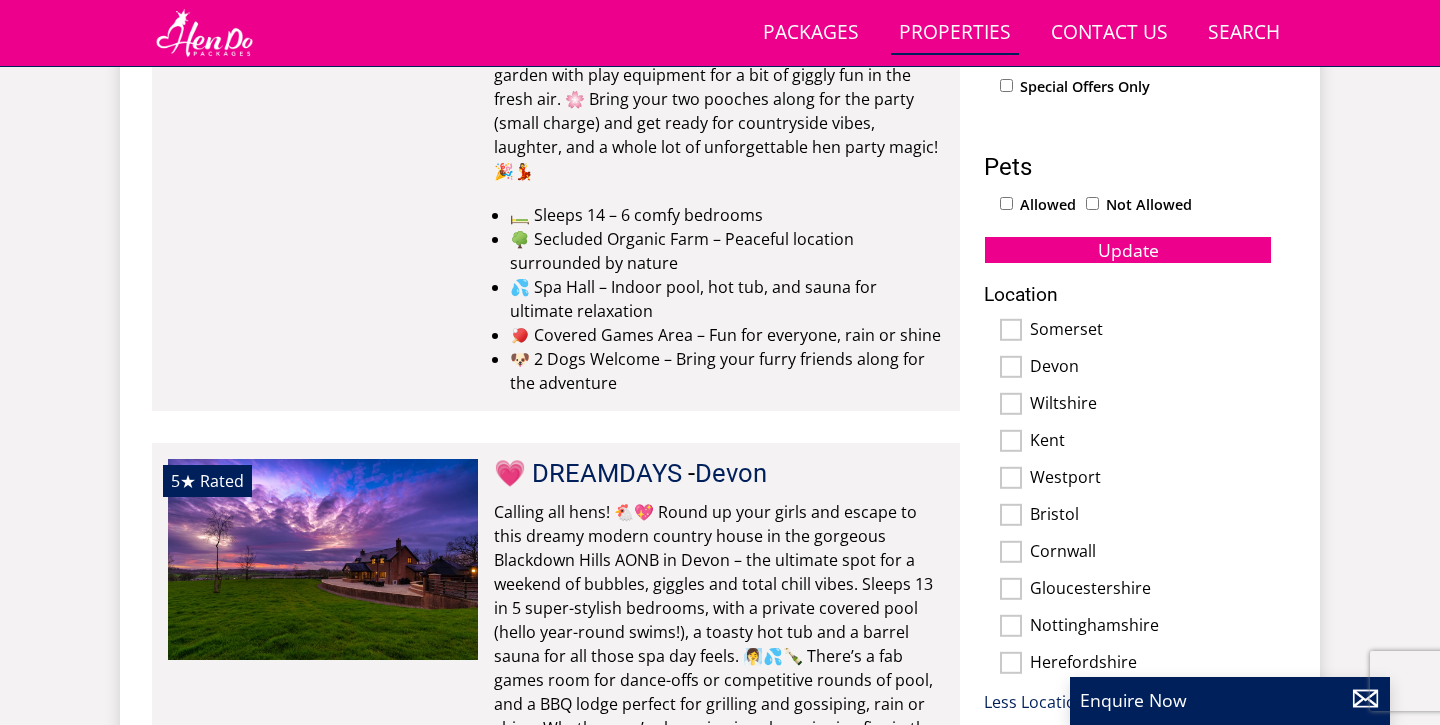 click on "Kent" at bounding box center (1011, 441) 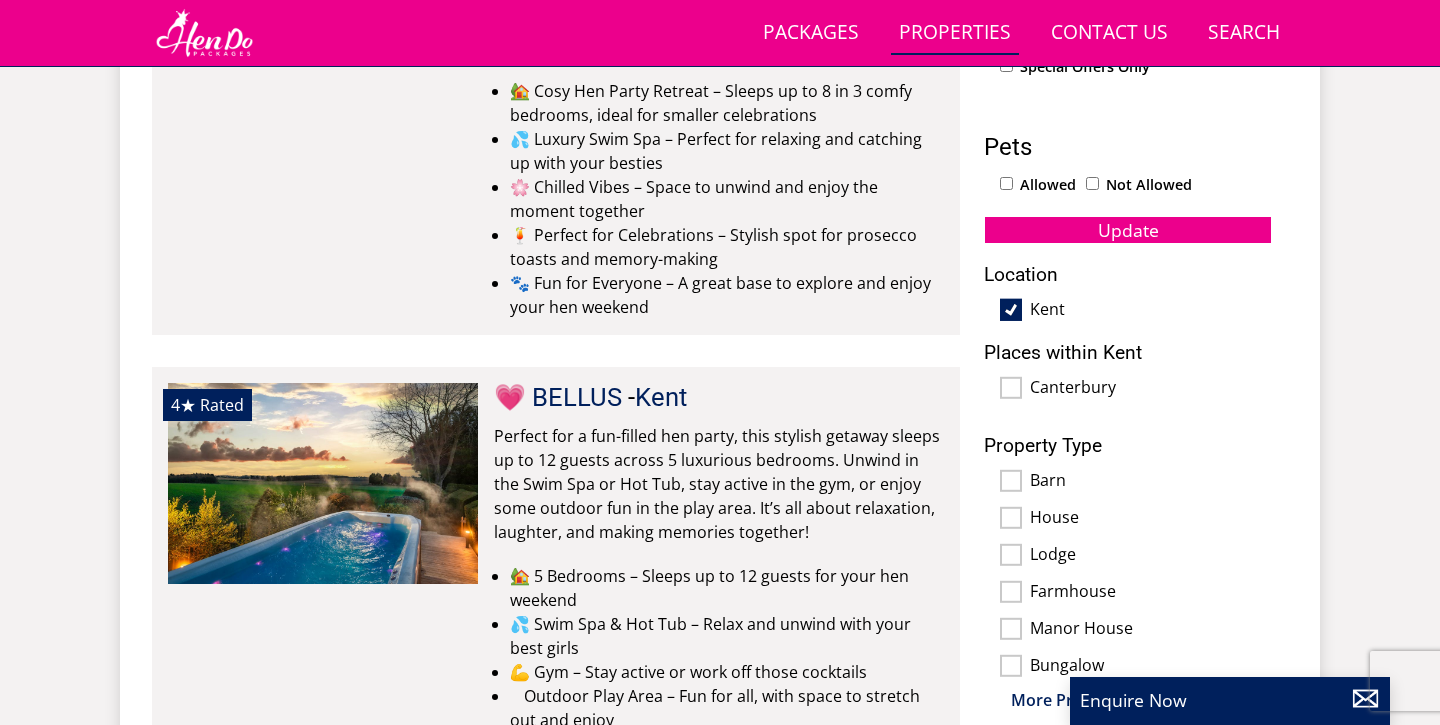 scroll, scrollTop: 1114, scrollLeft: 0, axis: vertical 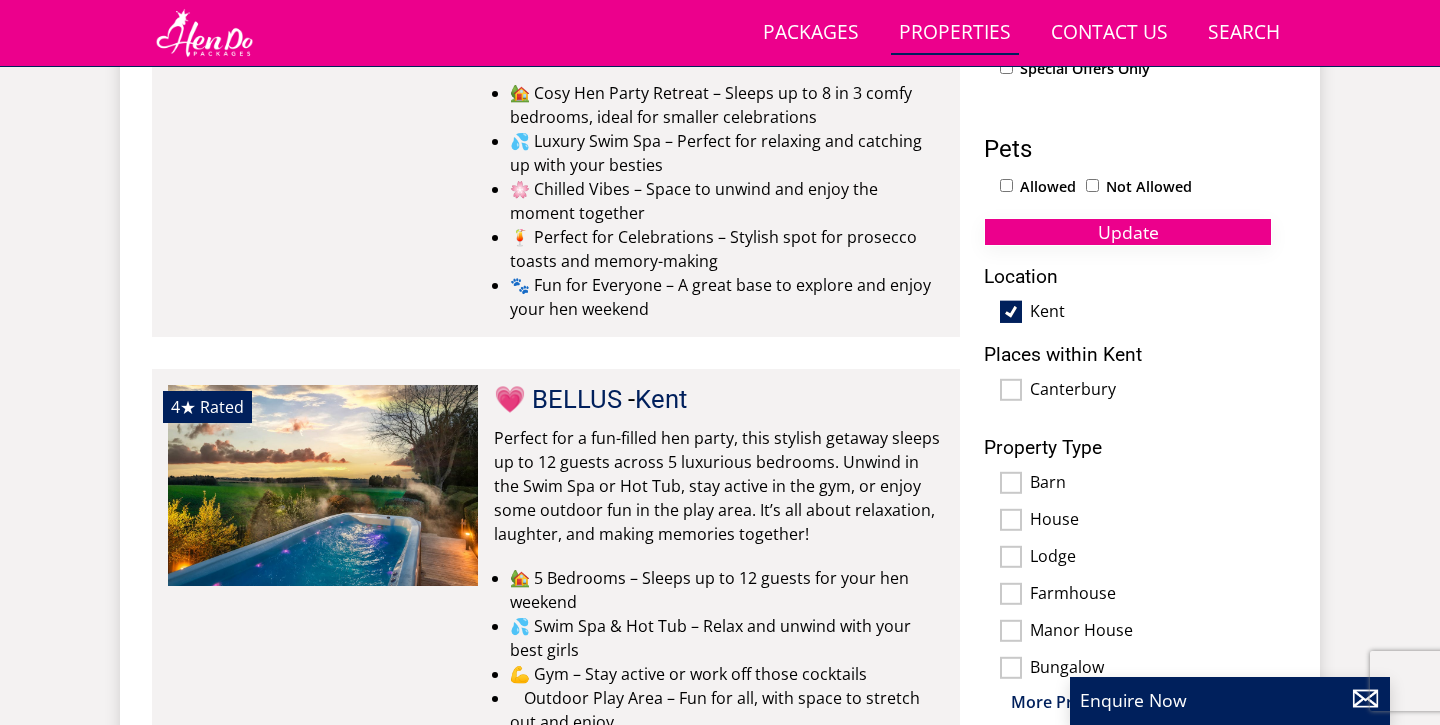 click on "Update" at bounding box center (1128, 232) 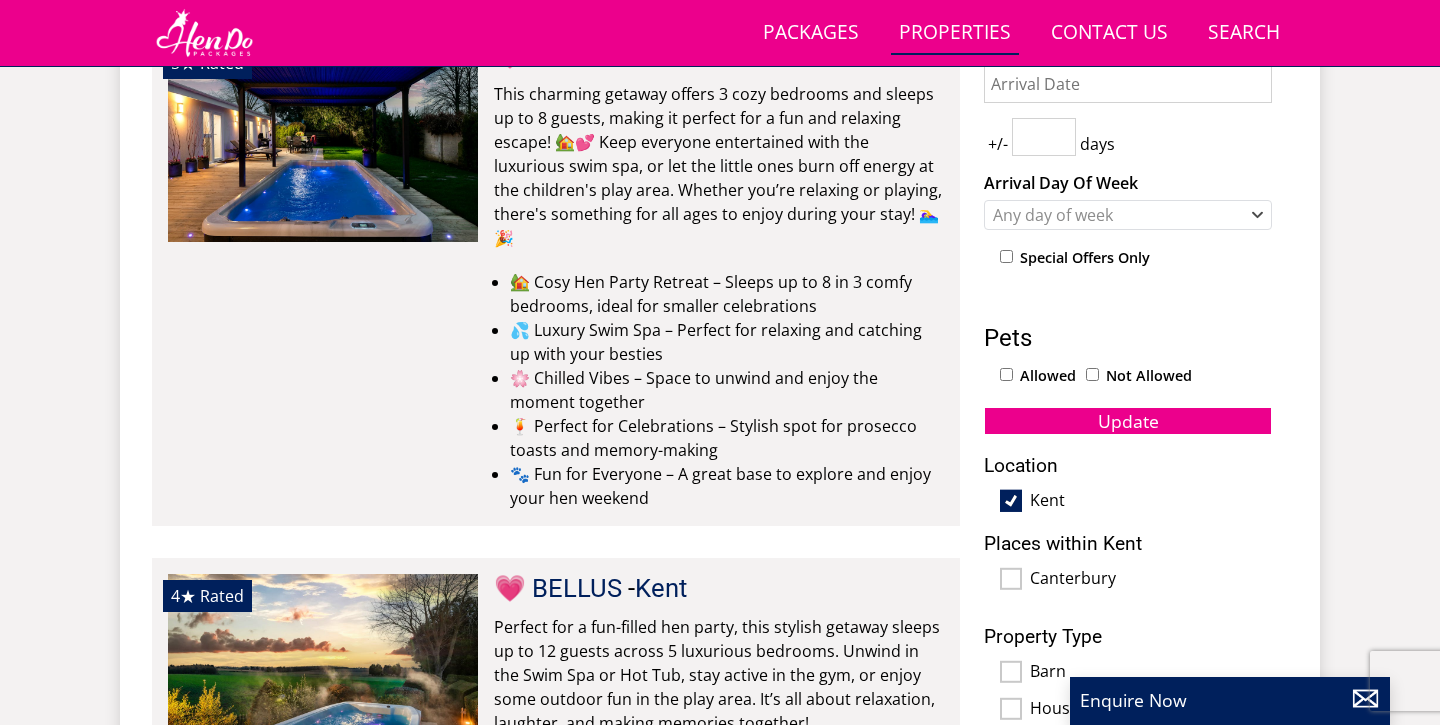 scroll, scrollTop: 945, scrollLeft: 0, axis: vertical 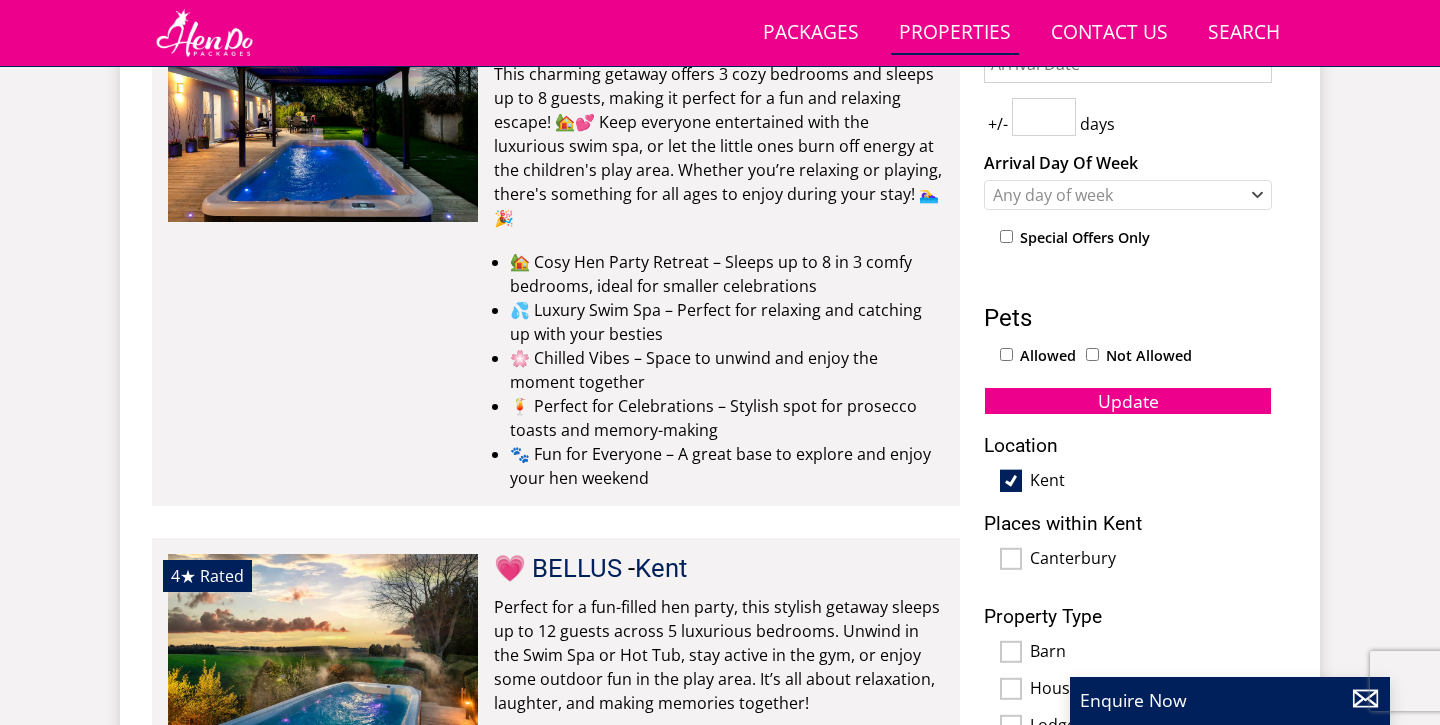 click on "Kent" at bounding box center [1011, 481] 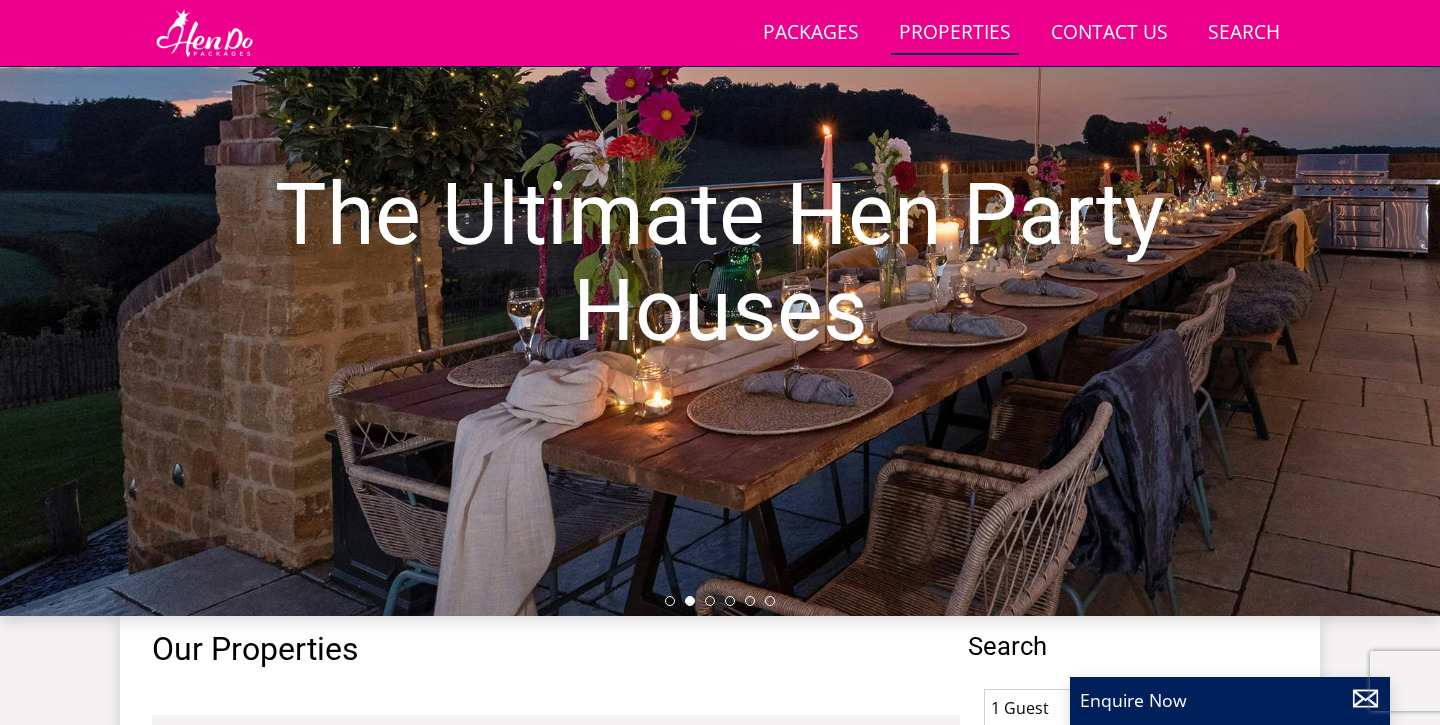 scroll, scrollTop: 192, scrollLeft: 0, axis: vertical 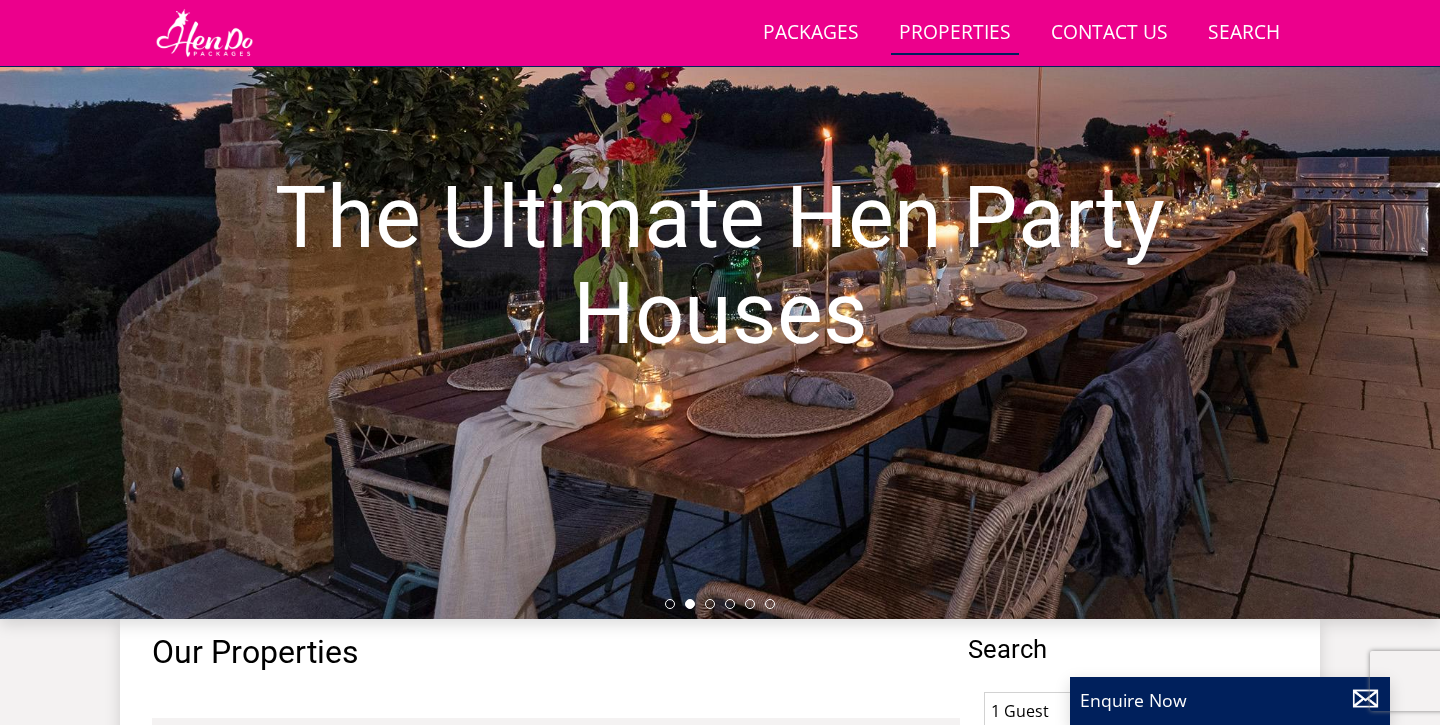 click on "Properties" at bounding box center (955, 33) 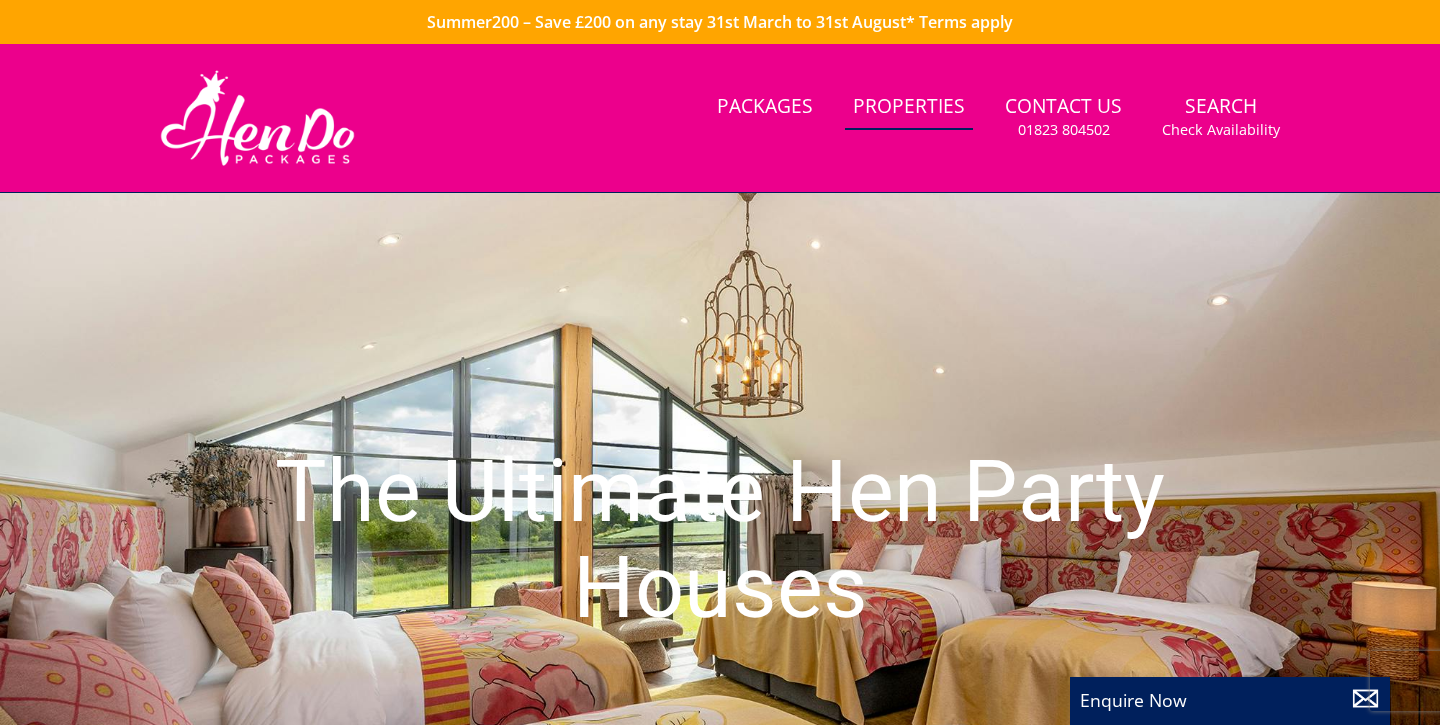 select 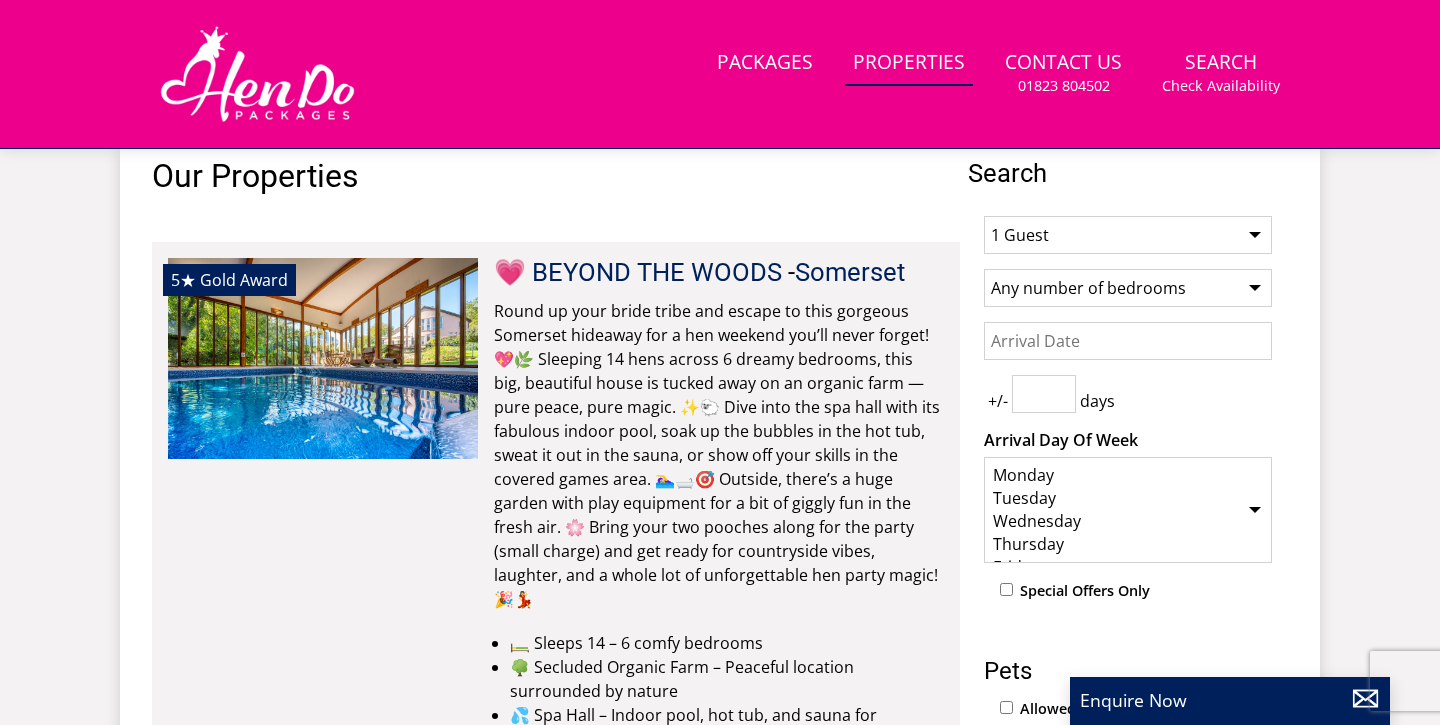 scroll, scrollTop: 0, scrollLeft: 0, axis: both 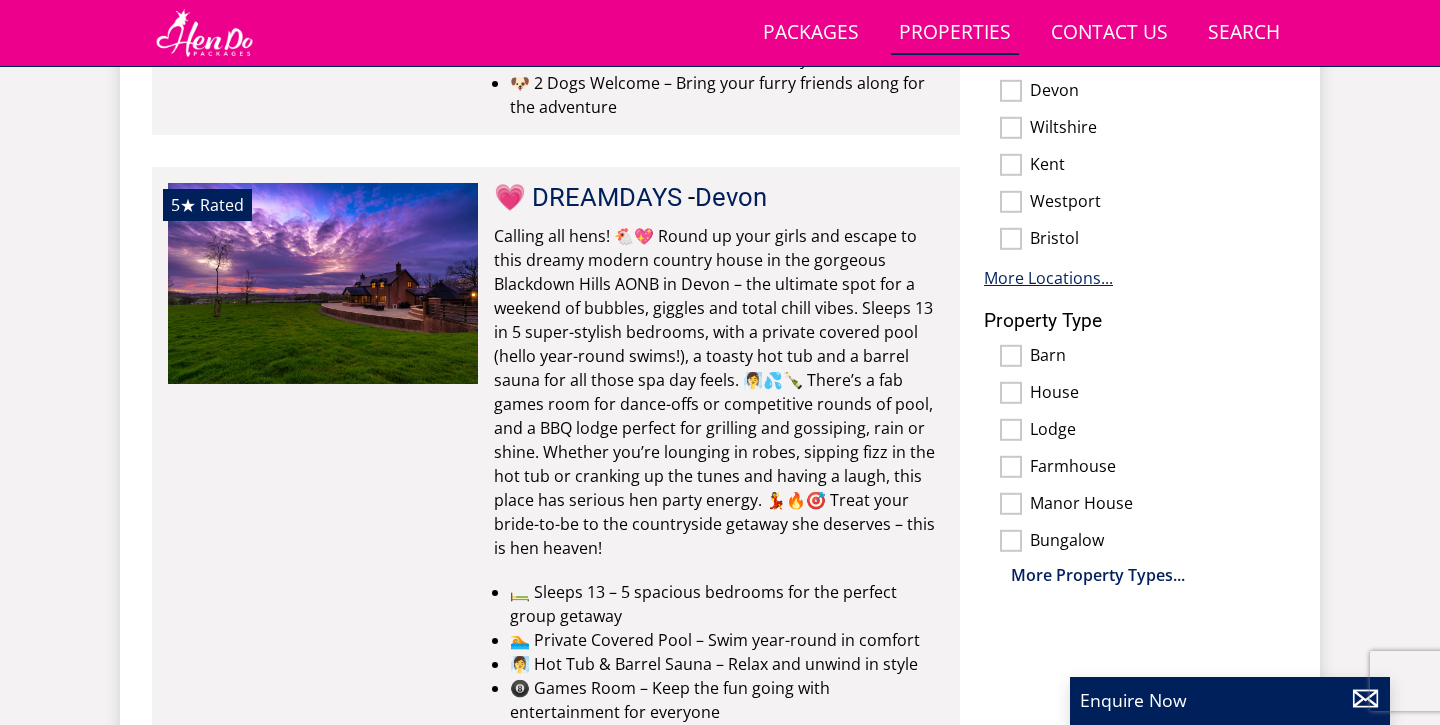 click on "More Locations..." at bounding box center [1048, 278] 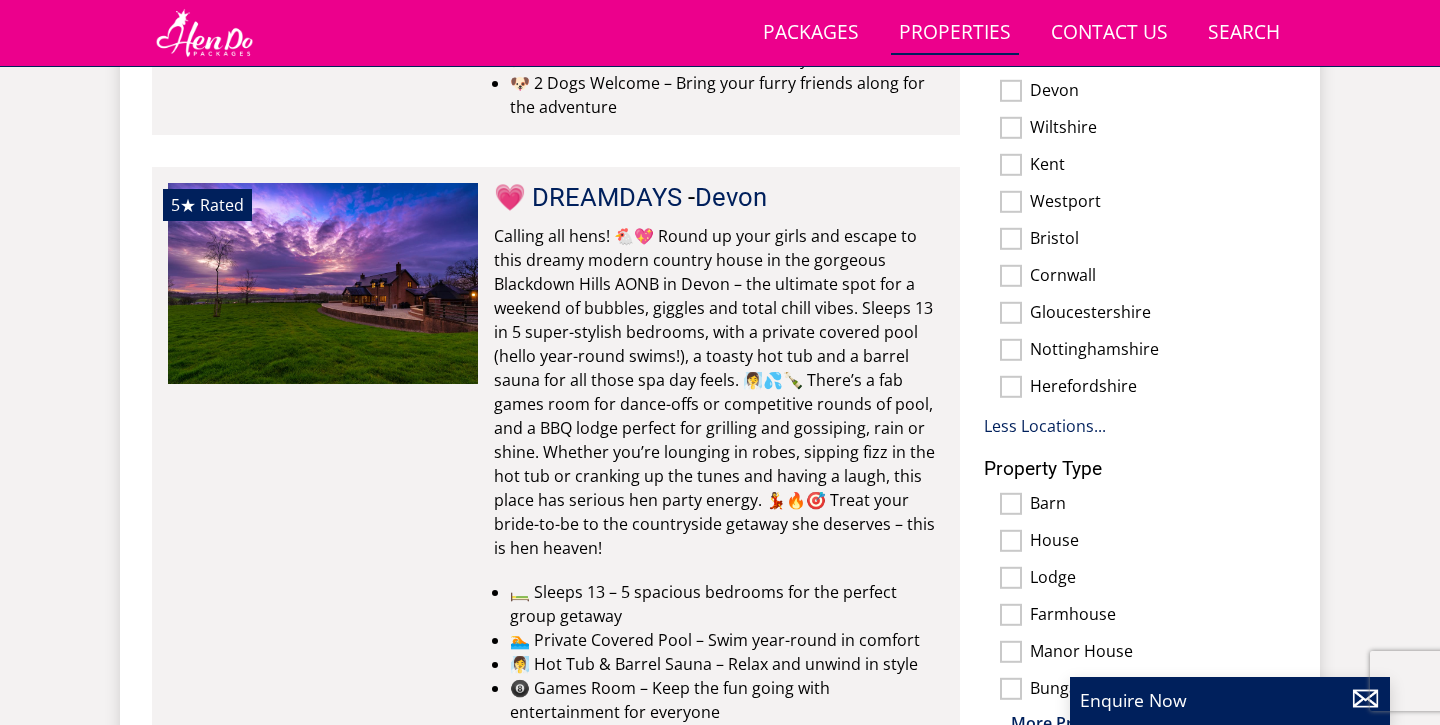 click on "Kent" at bounding box center (1011, 165) 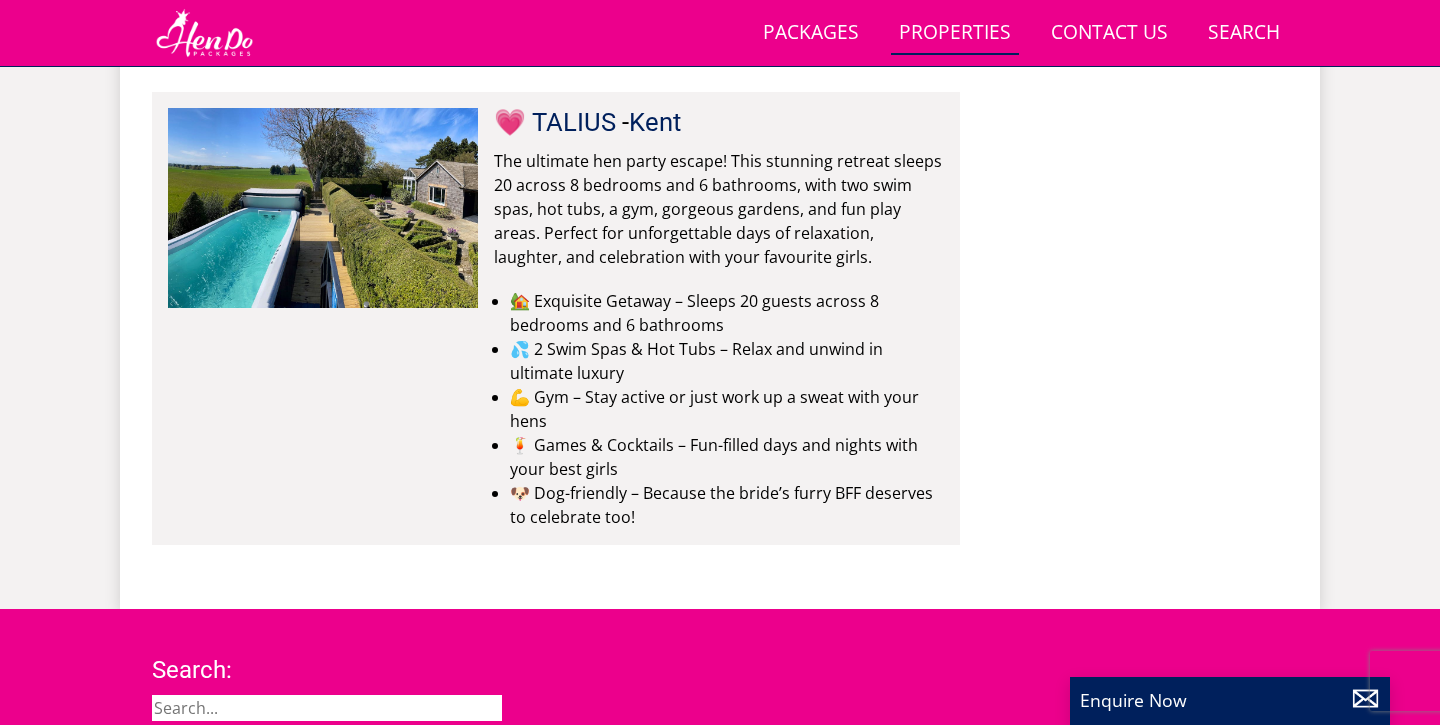 scroll, scrollTop: 1853, scrollLeft: 0, axis: vertical 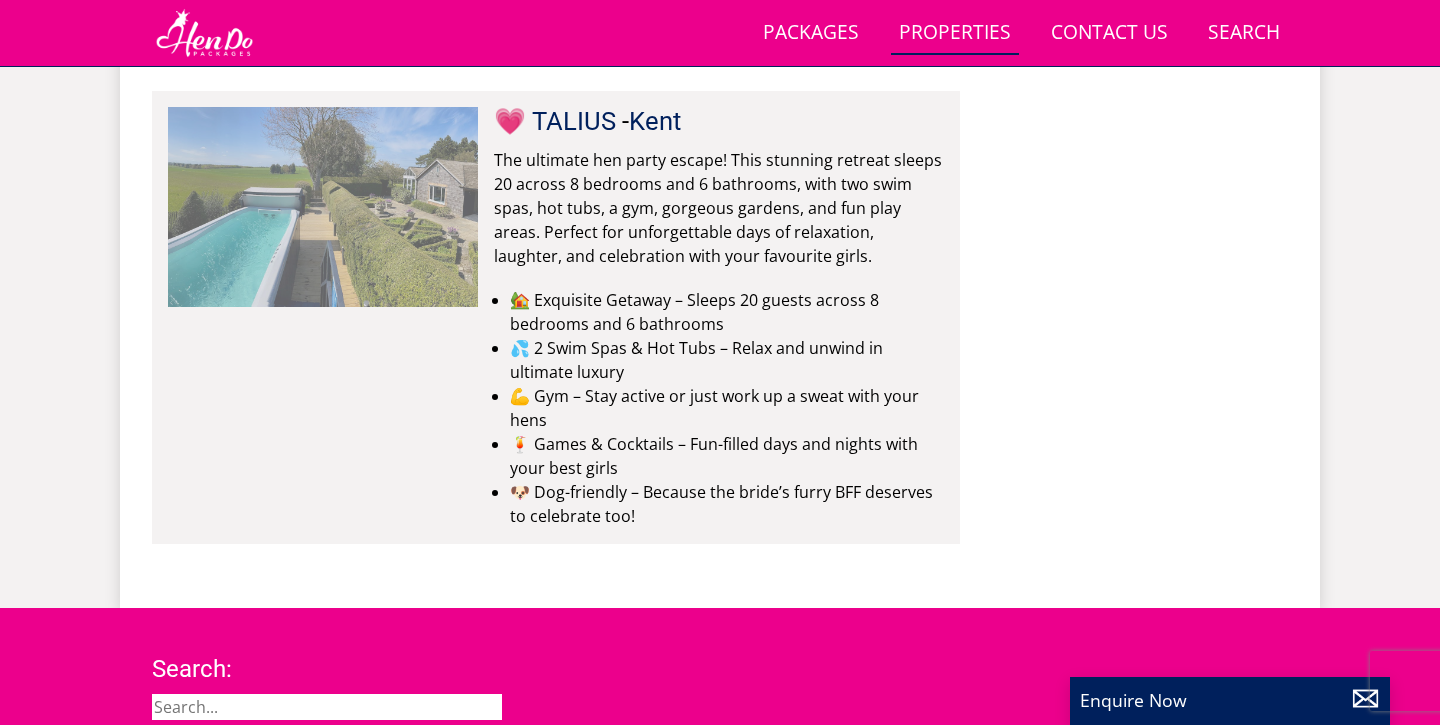 click at bounding box center (323, 207) 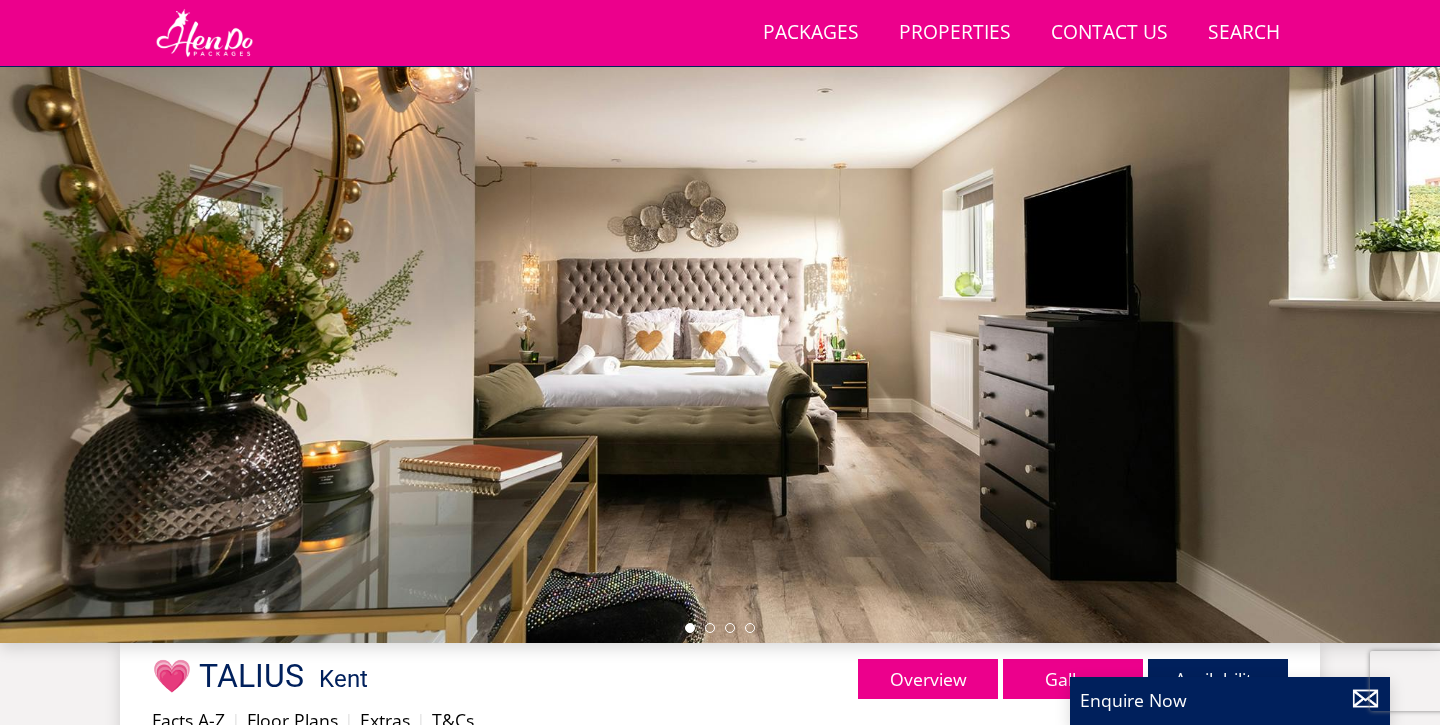 scroll, scrollTop: 168, scrollLeft: 0, axis: vertical 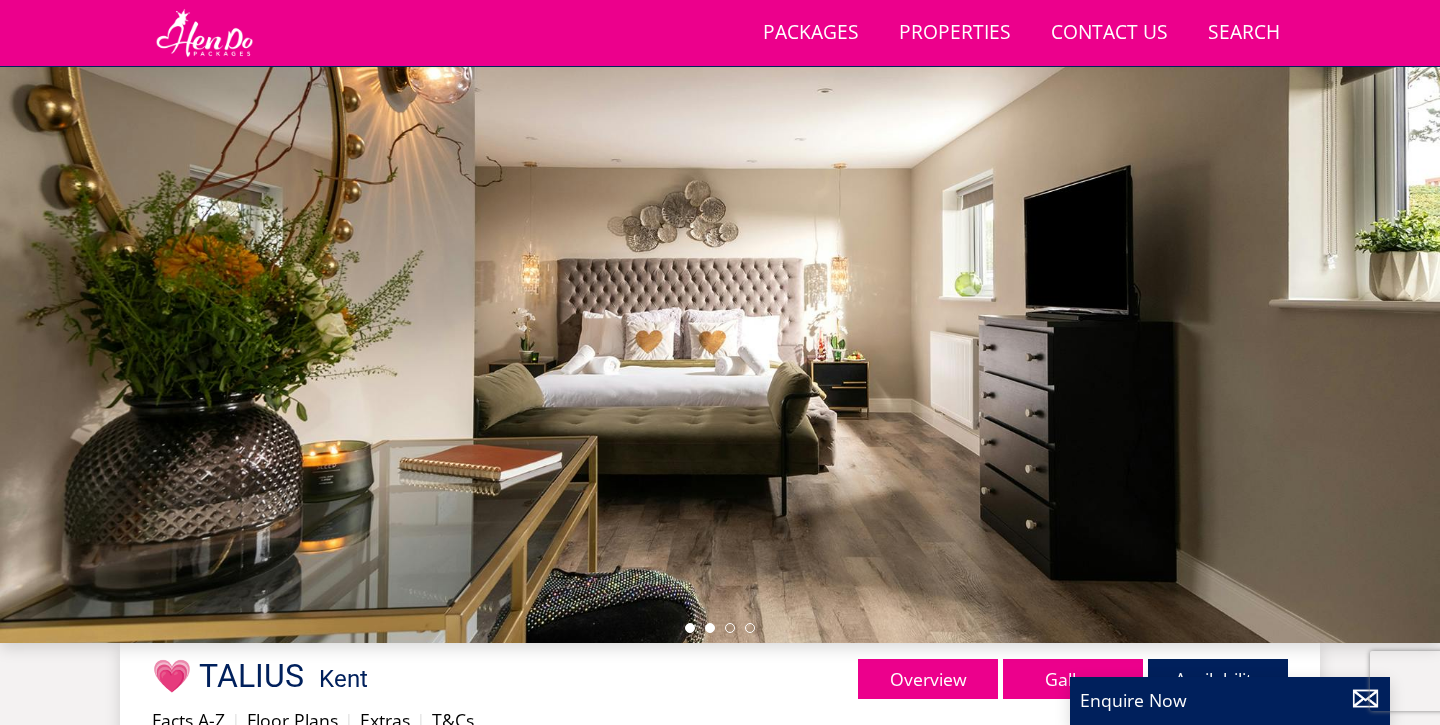 click at bounding box center [710, 628] 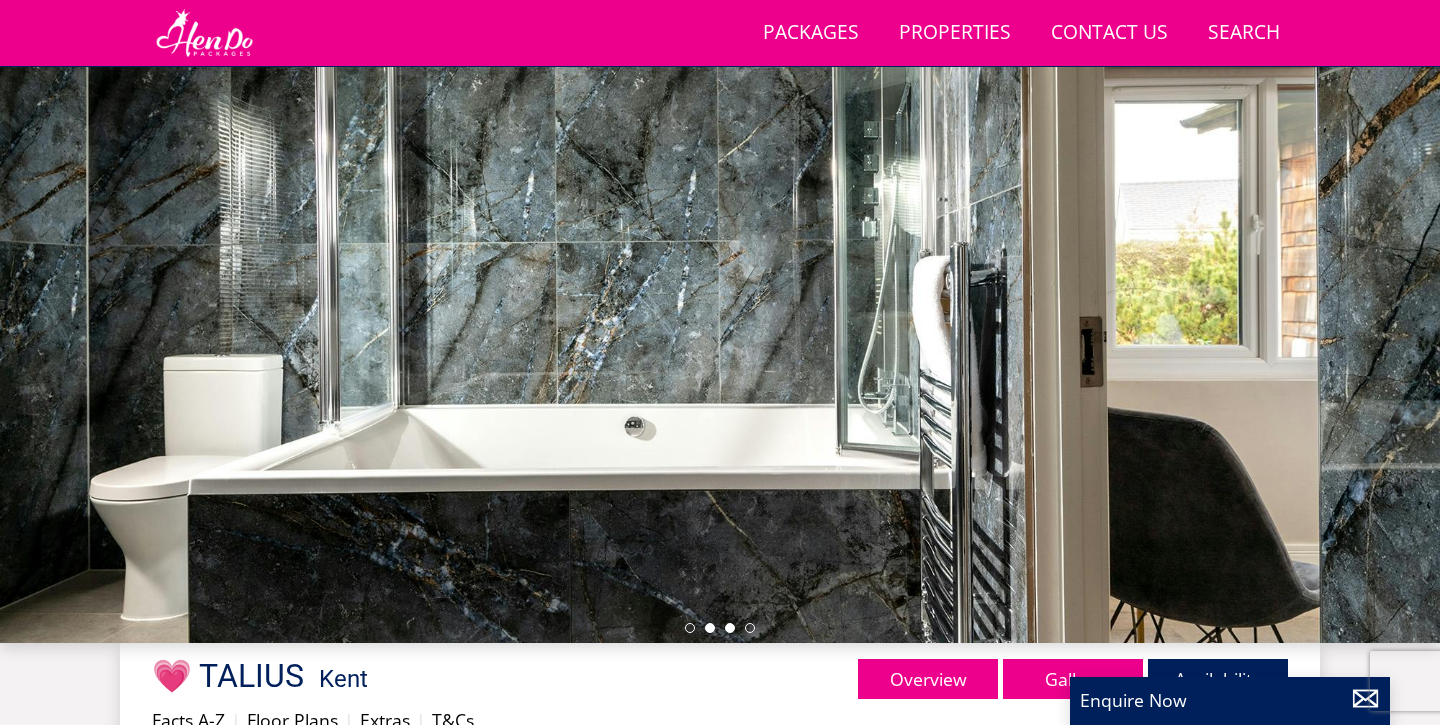 click at bounding box center (730, 628) 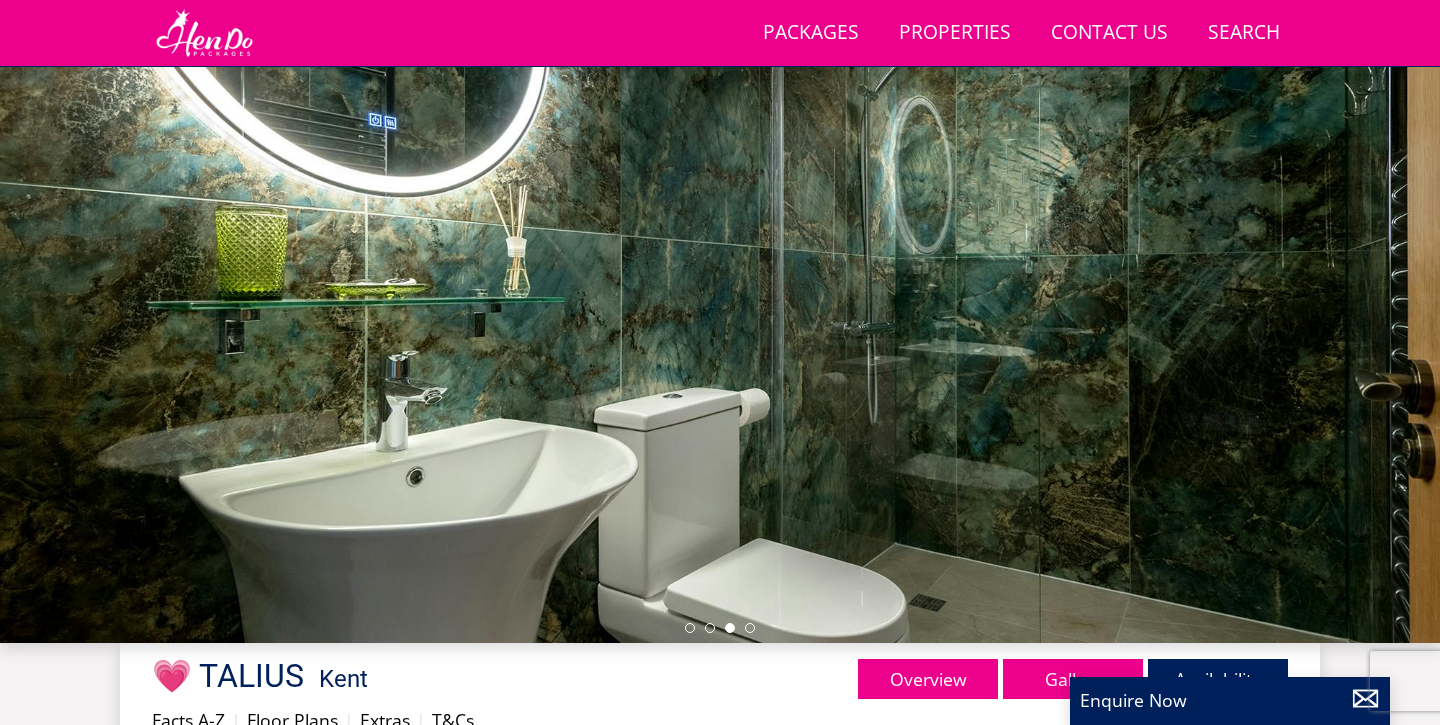 click at bounding box center (720, 293) 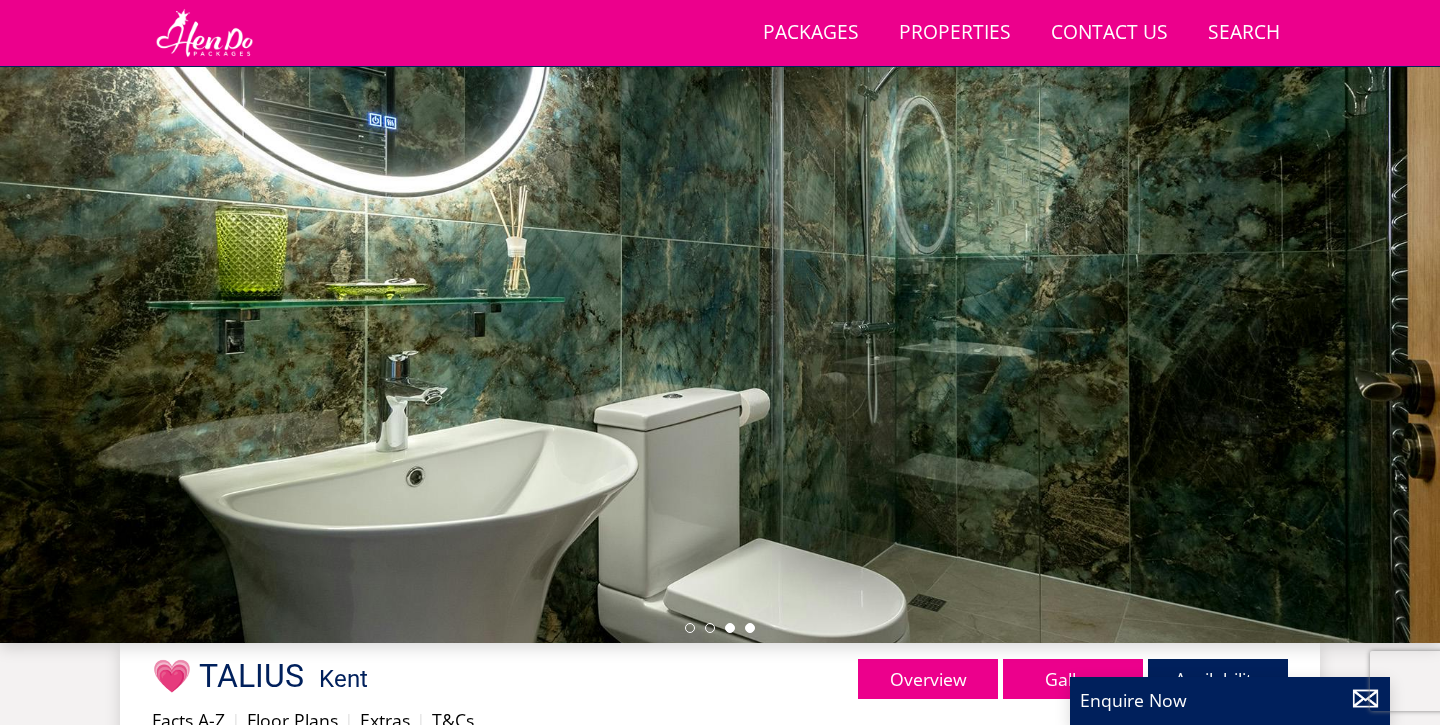 click at bounding box center [750, 628] 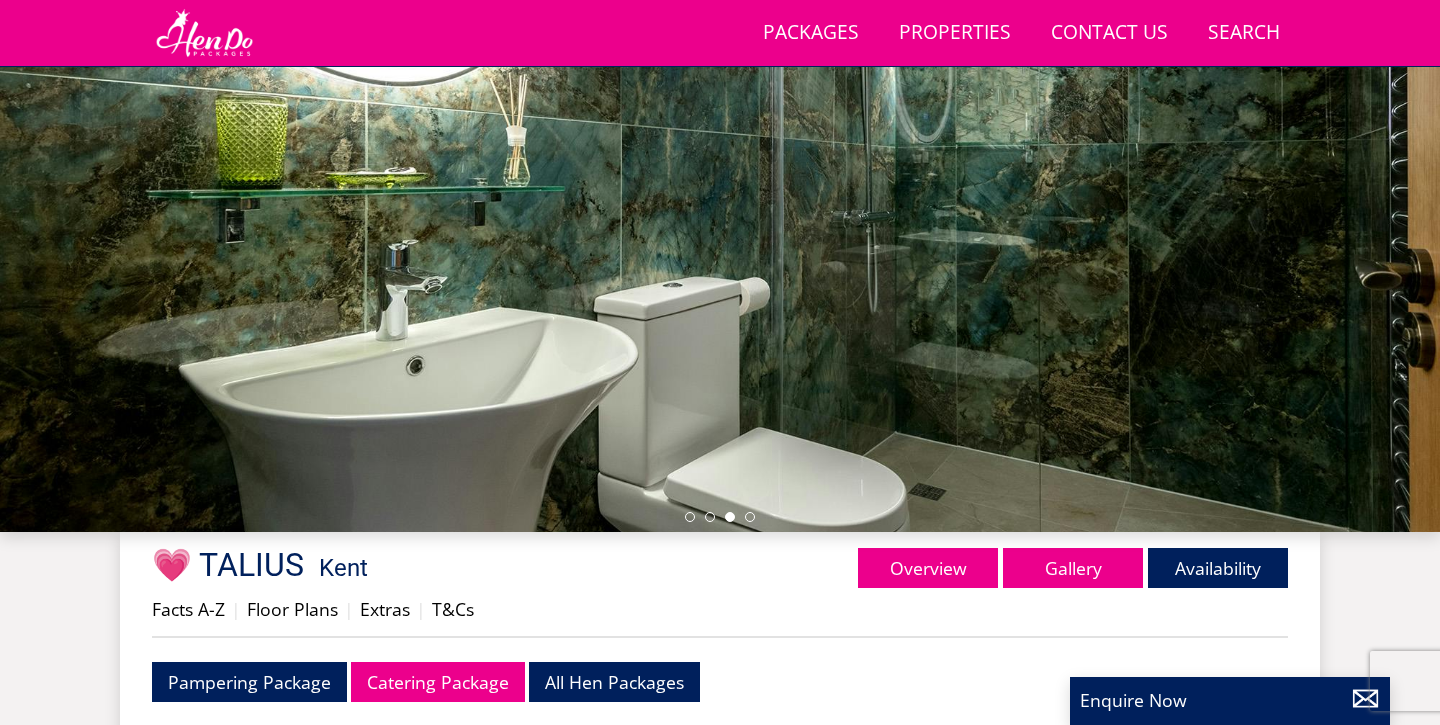 scroll, scrollTop: 271, scrollLeft: 0, axis: vertical 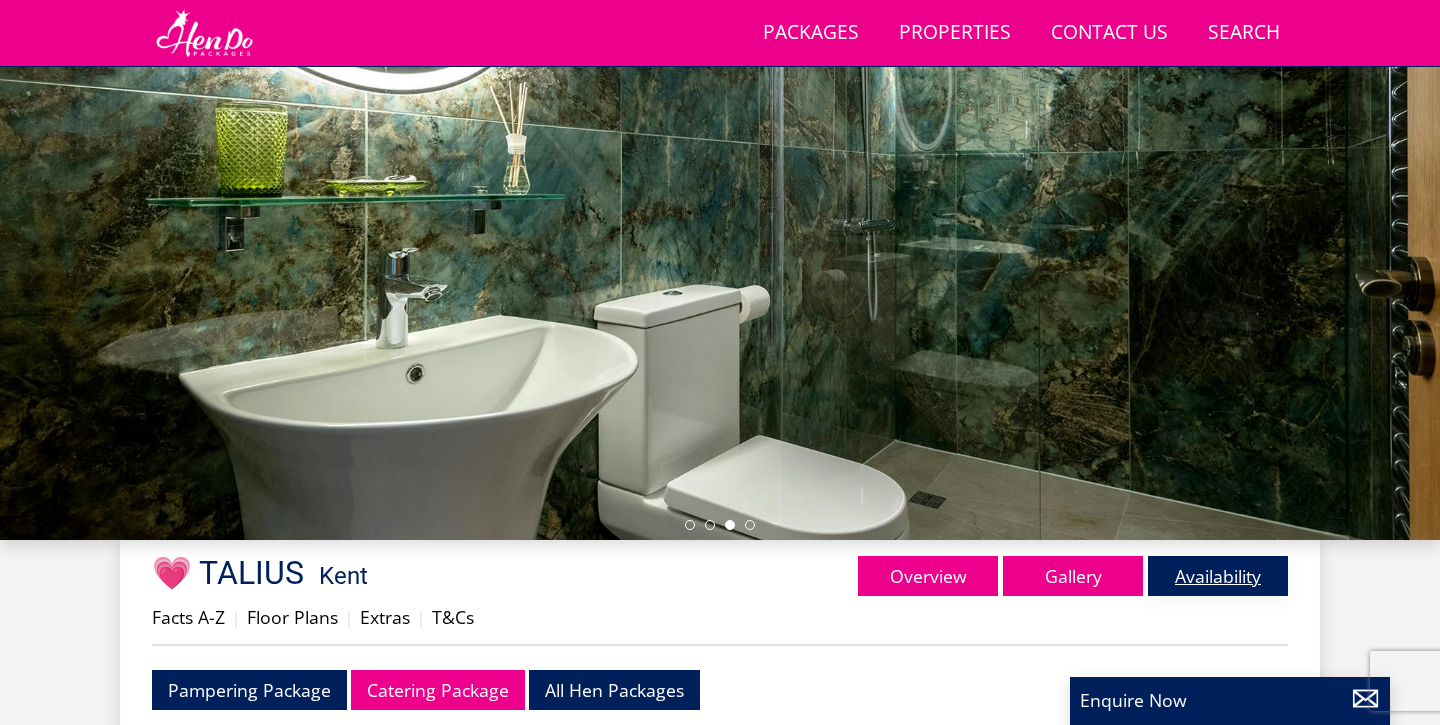 click on "Availability" at bounding box center (1218, 576) 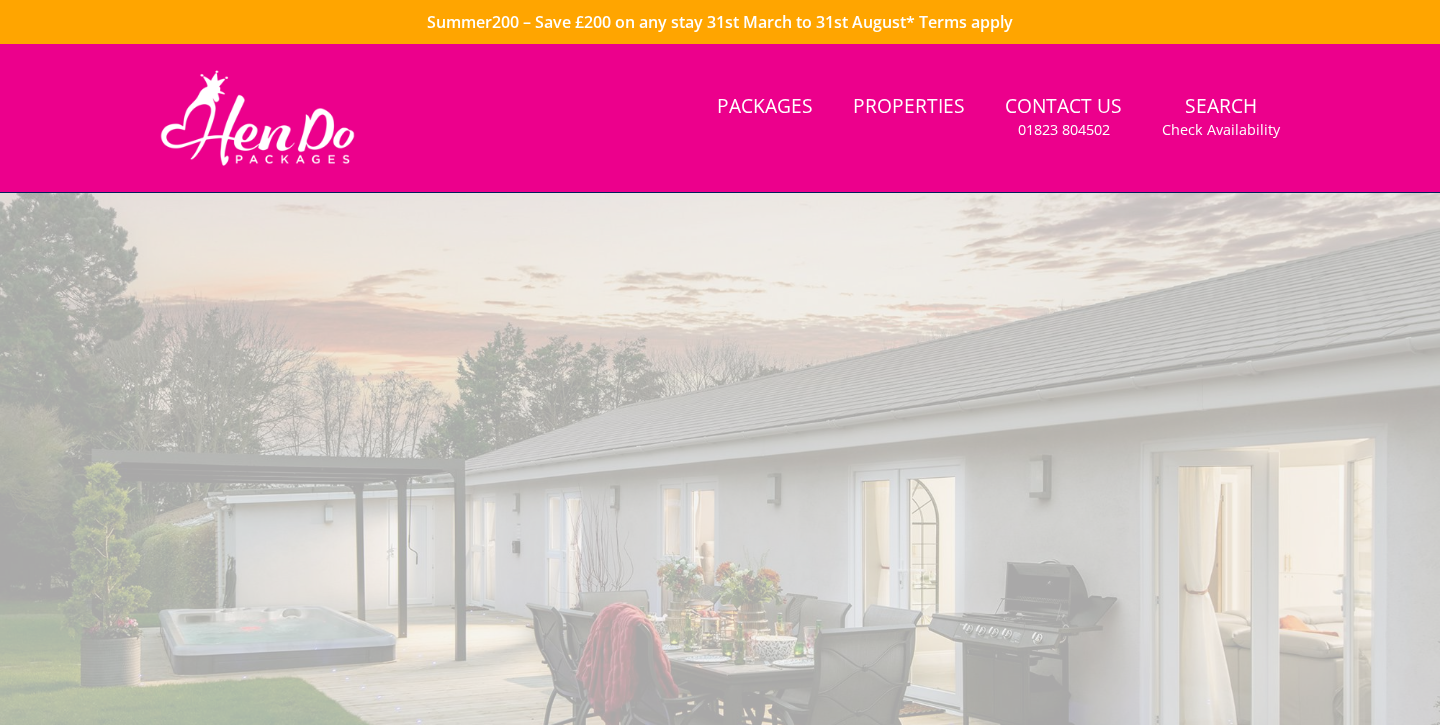scroll, scrollTop: 0, scrollLeft: 0, axis: both 